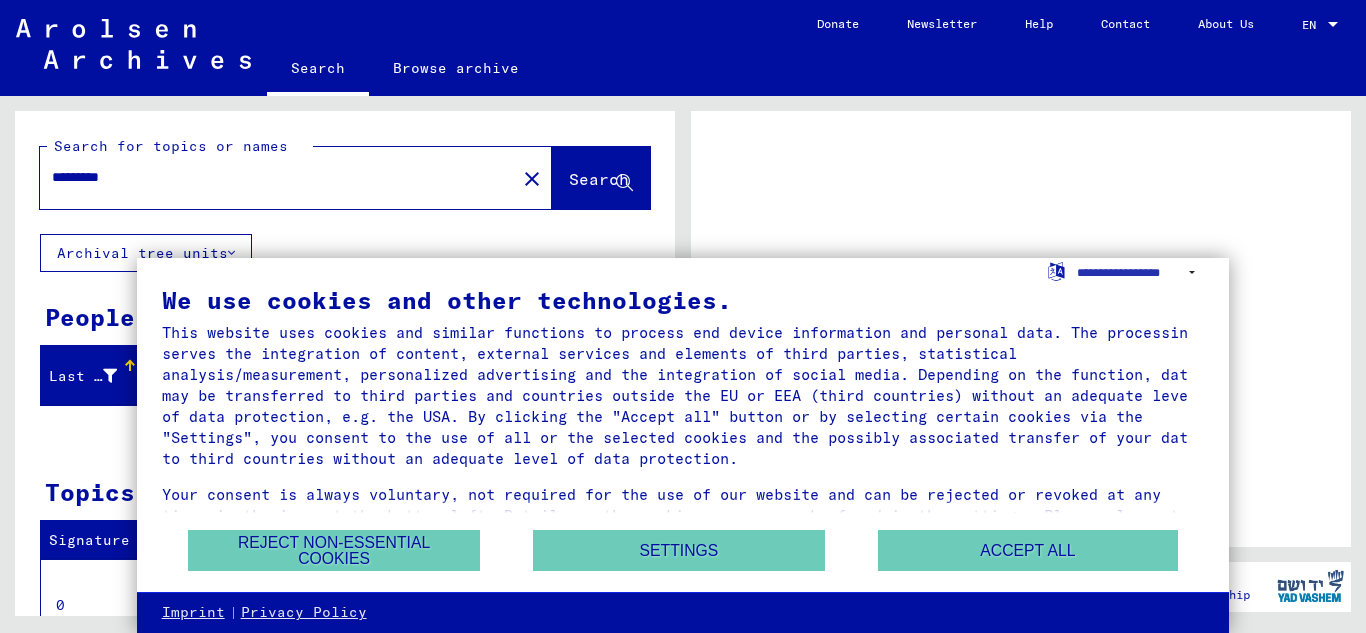 scroll, scrollTop: 0, scrollLeft: 0, axis: both 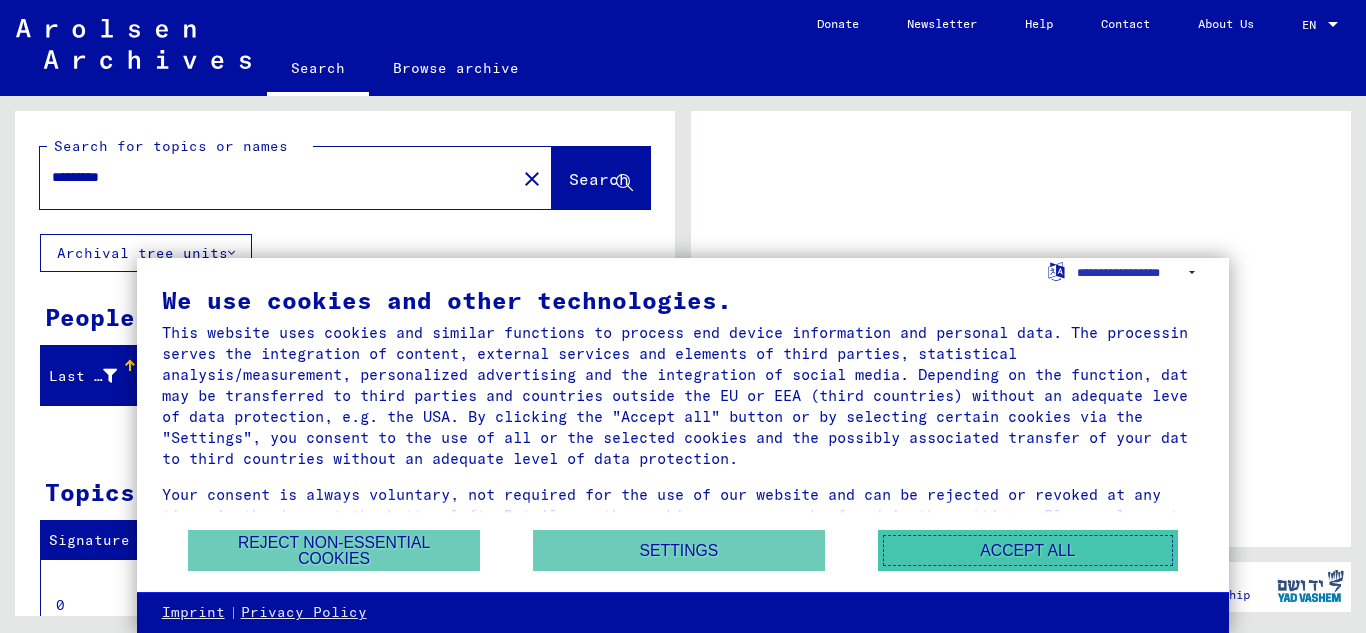click on "Accept all" at bounding box center (1028, 550) 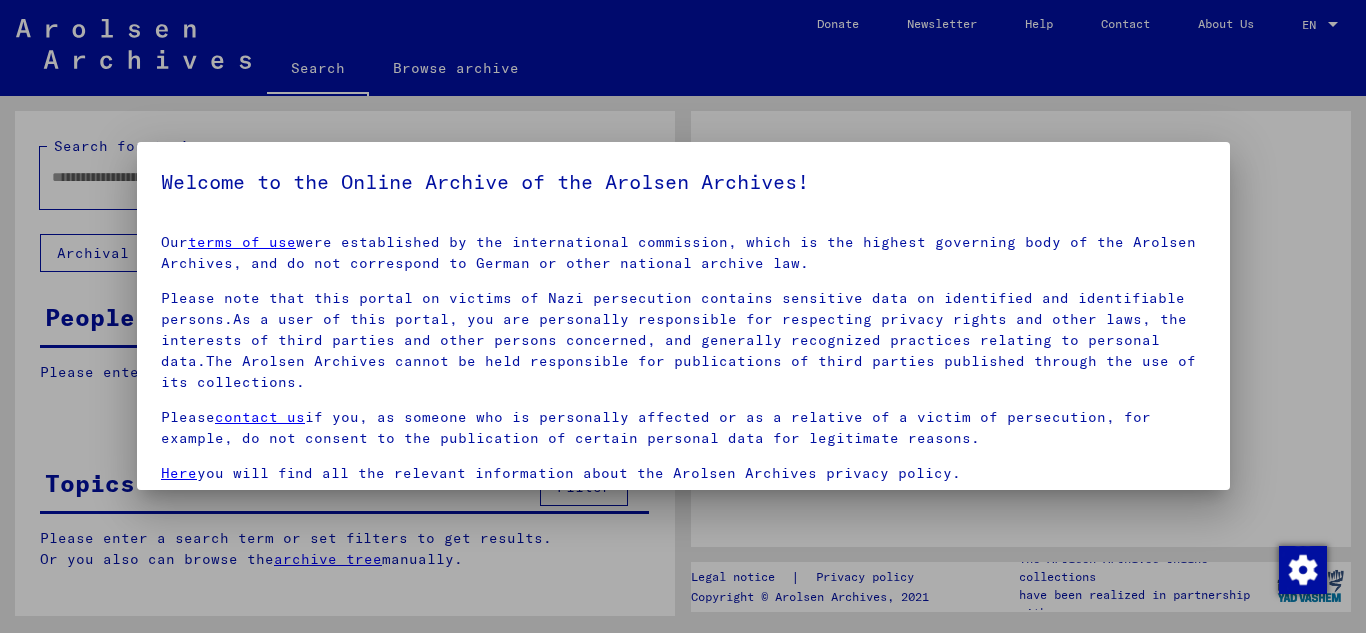type on "*********" 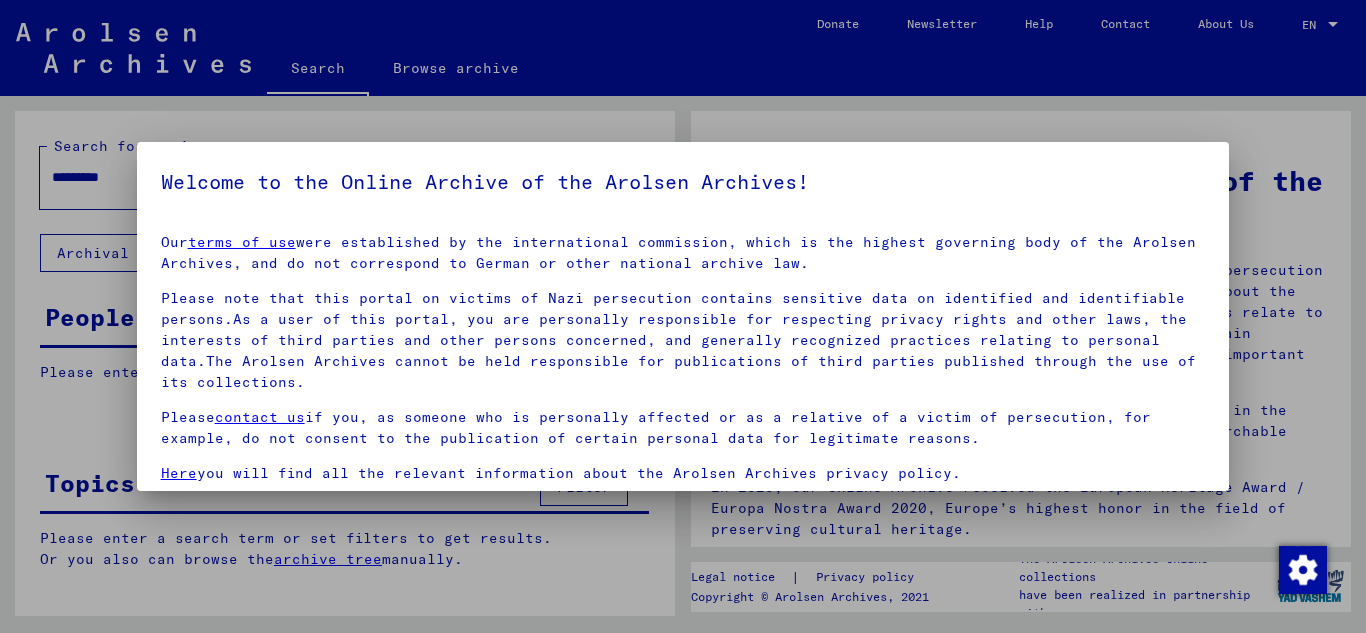 click on "Welcome to the Online Archive of the Arolsen Archives! Our  terms of use  were established by the international commission, which is the highest governing body of the Arolsen Archives, and do not correspond to German or other national archive law. Please note that this portal on victims of Nazi persecution contains sensitive data on identified and identifiable persons.As a user of this portal, you are personally responsible for respecting privacy rights and other laws, the interests of third parties and other persons concerned, and generally recognized practices relating to personal data.The Arolsen Archives cannot be held responsible for publications of third parties published through the use of its collections. Please  contact us  if you, as someone who is personally affected or as a relative of a victim of persecution, for example, do not consent to the publication of certain personal data for legitimate reasons. Here  you will find all the relevant information about the Arolsen Archives privacy policy." at bounding box center [683, 316] 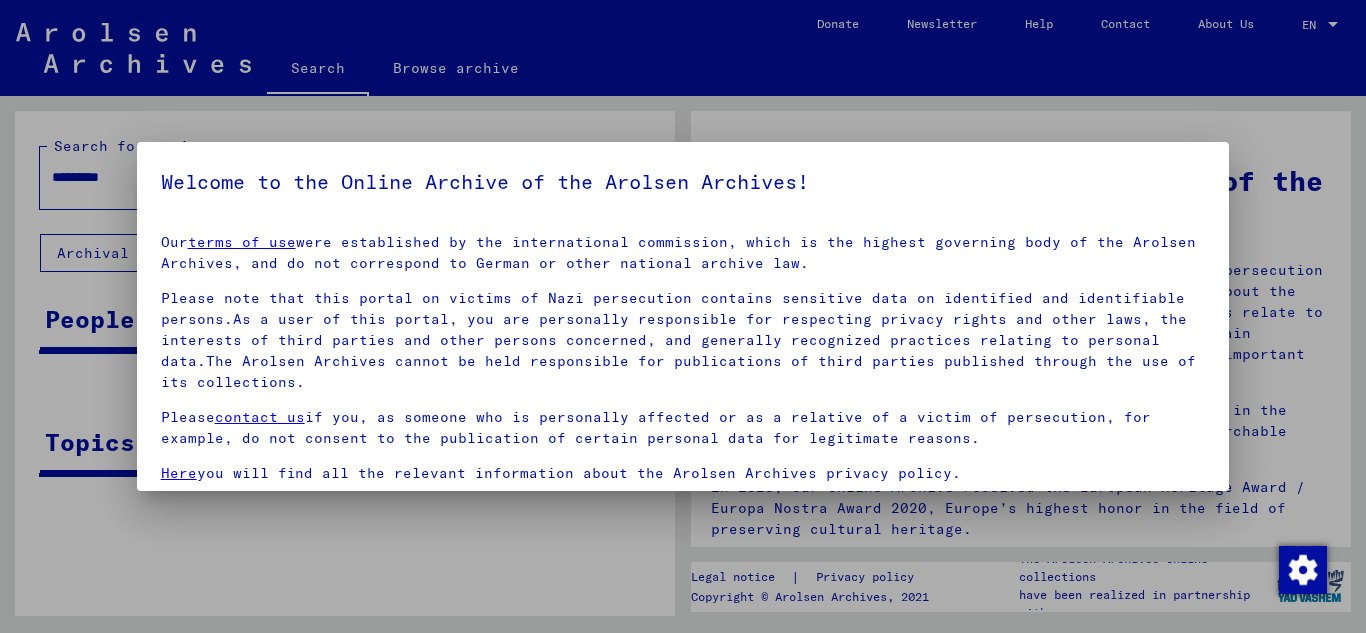 click at bounding box center [683, 316] 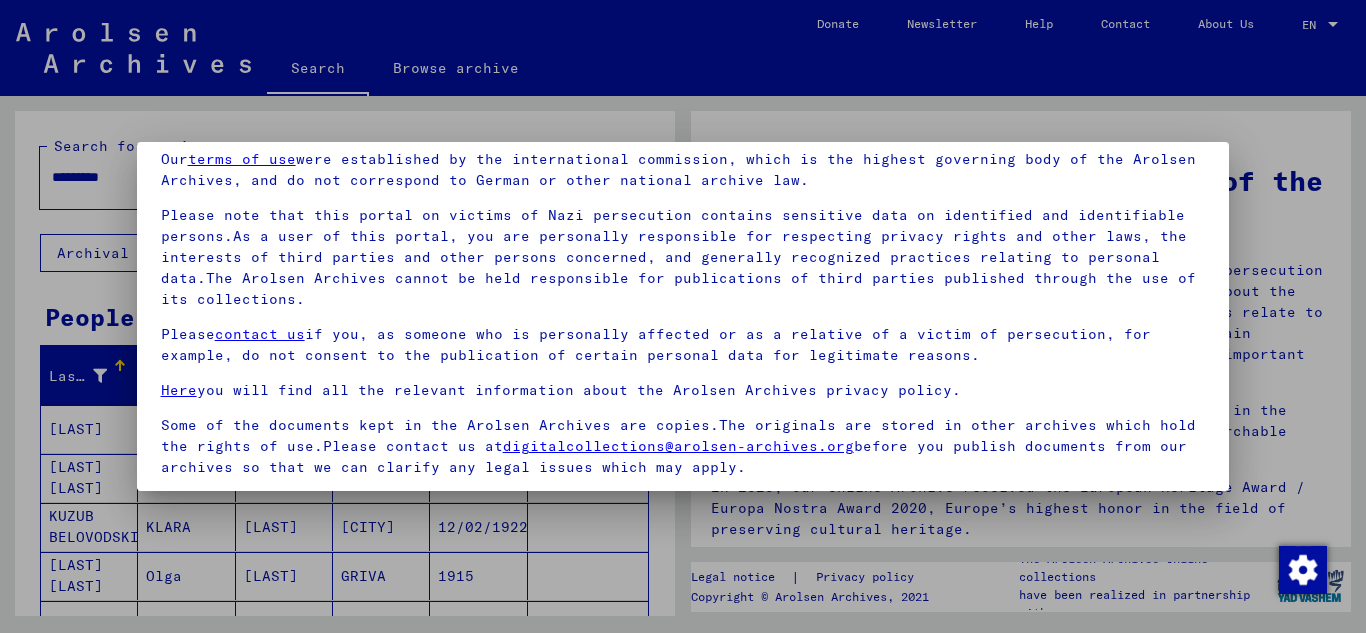 scroll, scrollTop: 112, scrollLeft: 0, axis: vertical 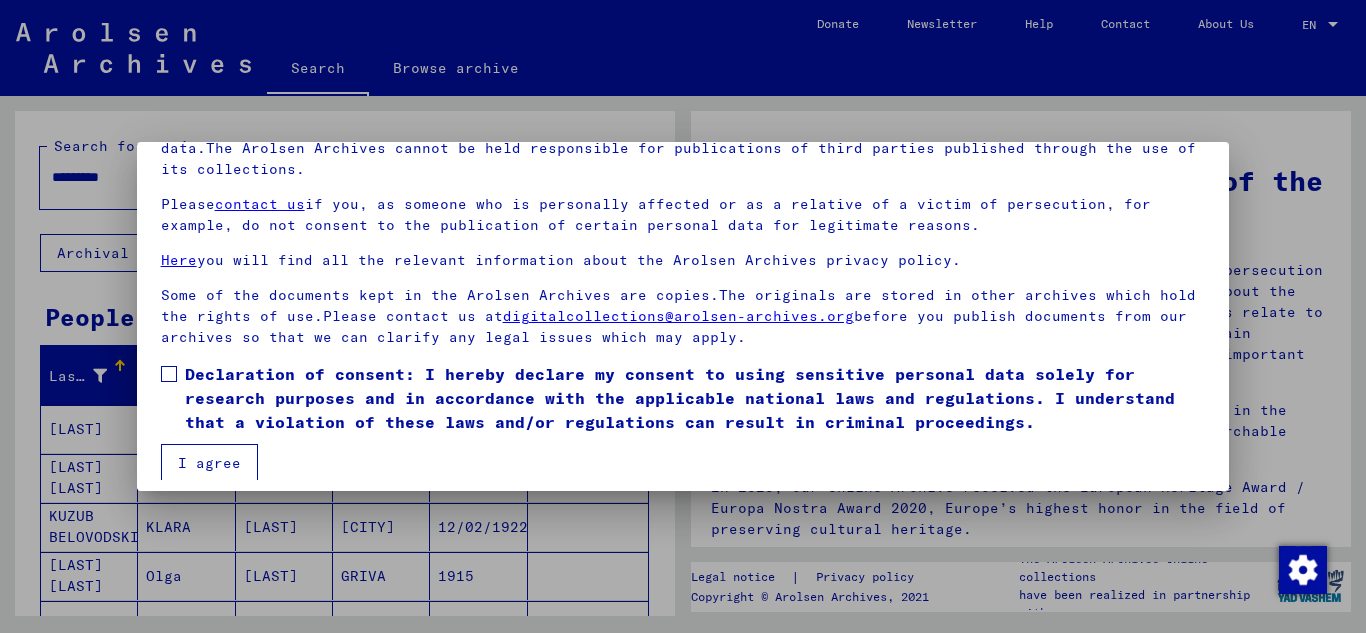 click on "Our  terms of use  were established by the international commission, which is the highest governing body of the Arolsen Archives, and do not correspond to German or other national archive law. Please note that this portal on victims of Nazi persecution contains sensitive data on identified and identifiable persons.As a user of this portal, you are personally responsible for respecting privacy rights and other laws, the interests of third parties and other persons concerned, and generally recognized practices relating to personal data.The Arolsen Archives cannot be held responsible for publications of third parties published through the use of its collections. Please  contact us  if you, as someone who is personally affected or as a relative of a victim of persecution, for example, do not consent to the publication of certain personal data for legitimate reasons. Here  you will find all the relevant information about the Arolsen Archives privacy policy. digitalcollections@arolsen-archives.org   I agree" at bounding box center (683, 273) 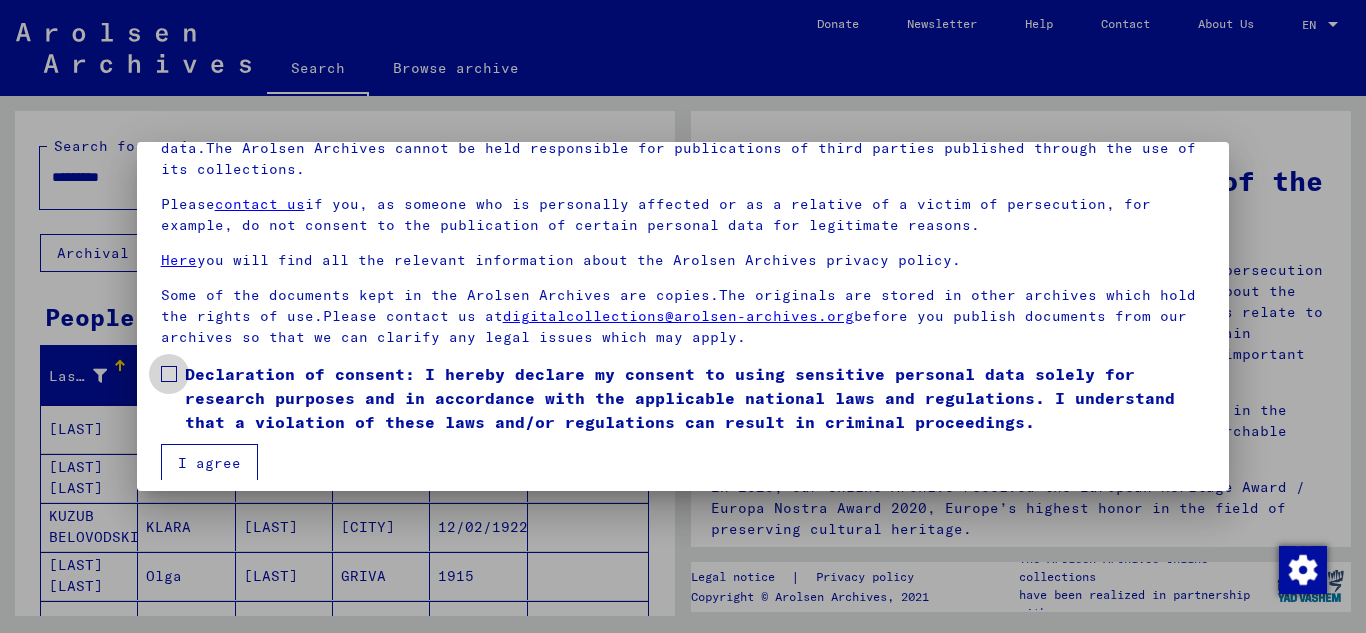 click on "Declaration of consent: I hereby declare my consent to using sensitive personal data solely for research purposes and in accordance with the applicable national laws and regulations. I understand that a violation of these laws and/or regulations can result in criminal proceedings." at bounding box center (683, 398) 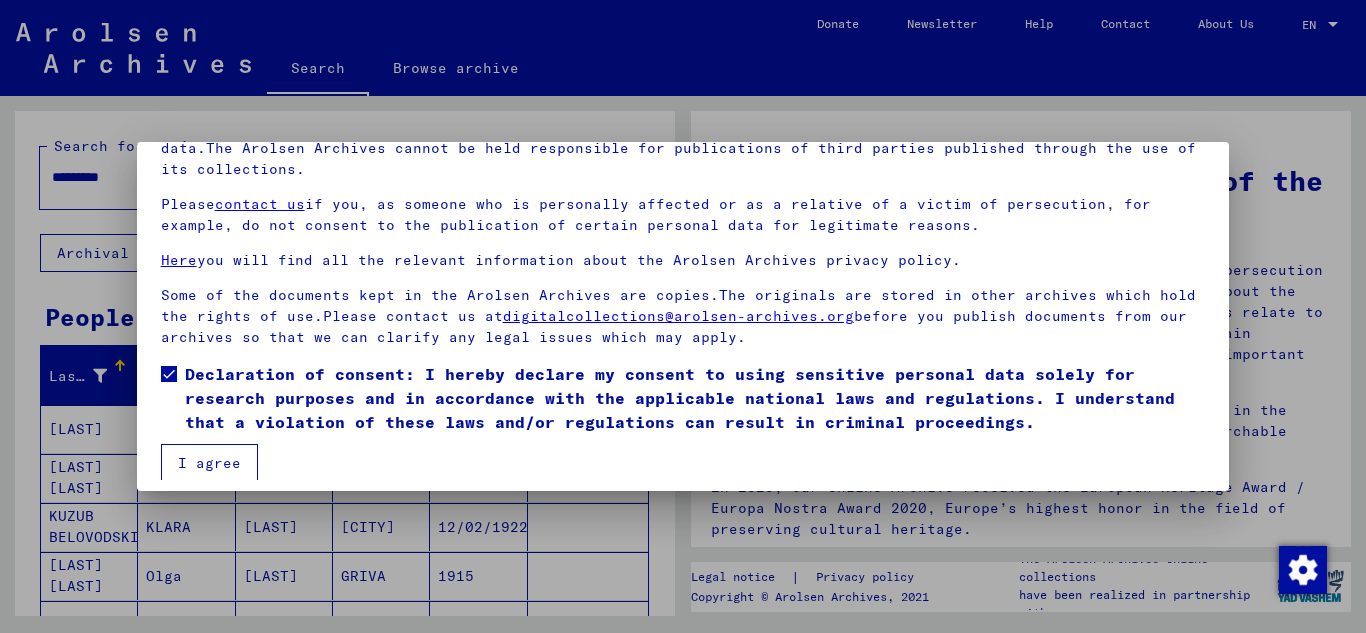 click on "I agree" at bounding box center (209, 463) 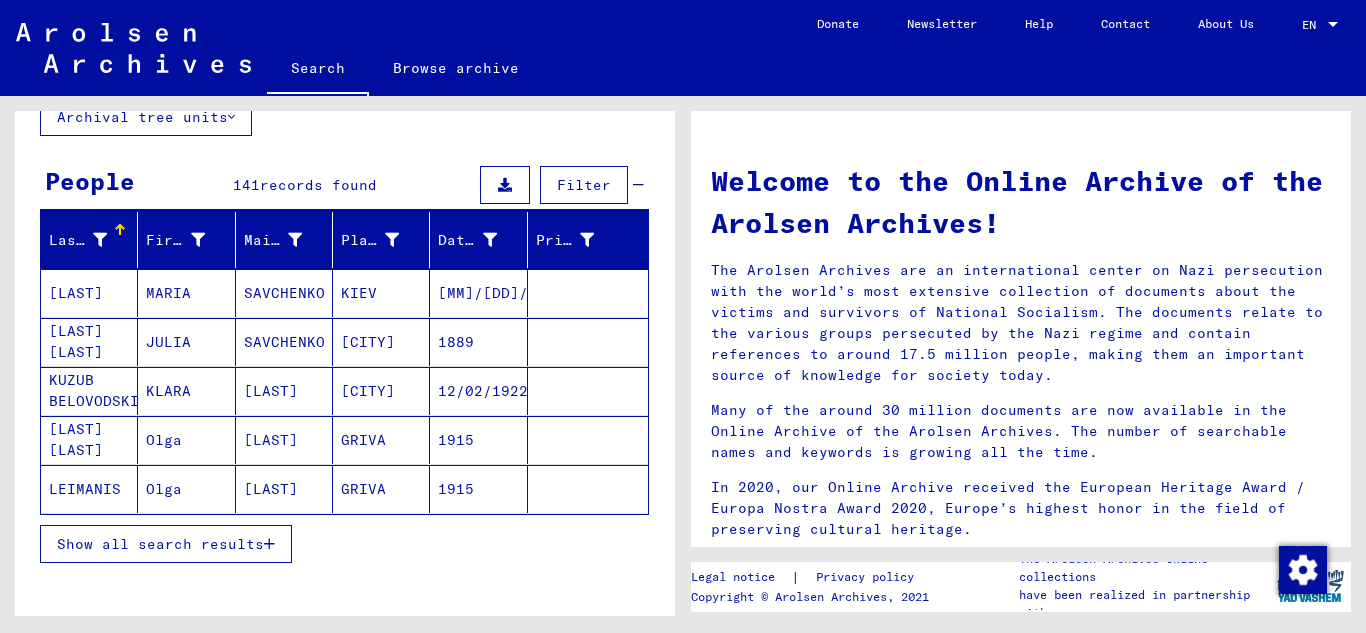 scroll, scrollTop: 144, scrollLeft: 0, axis: vertical 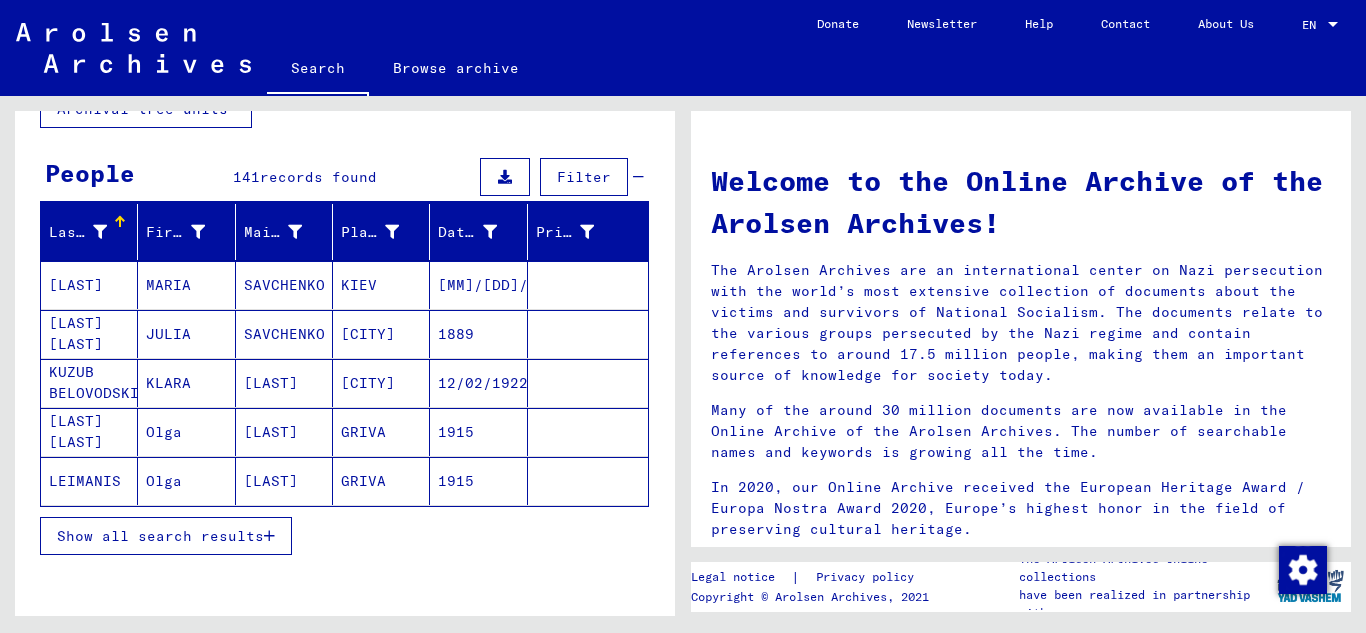 click on "MARIA" at bounding box center [186, 334] 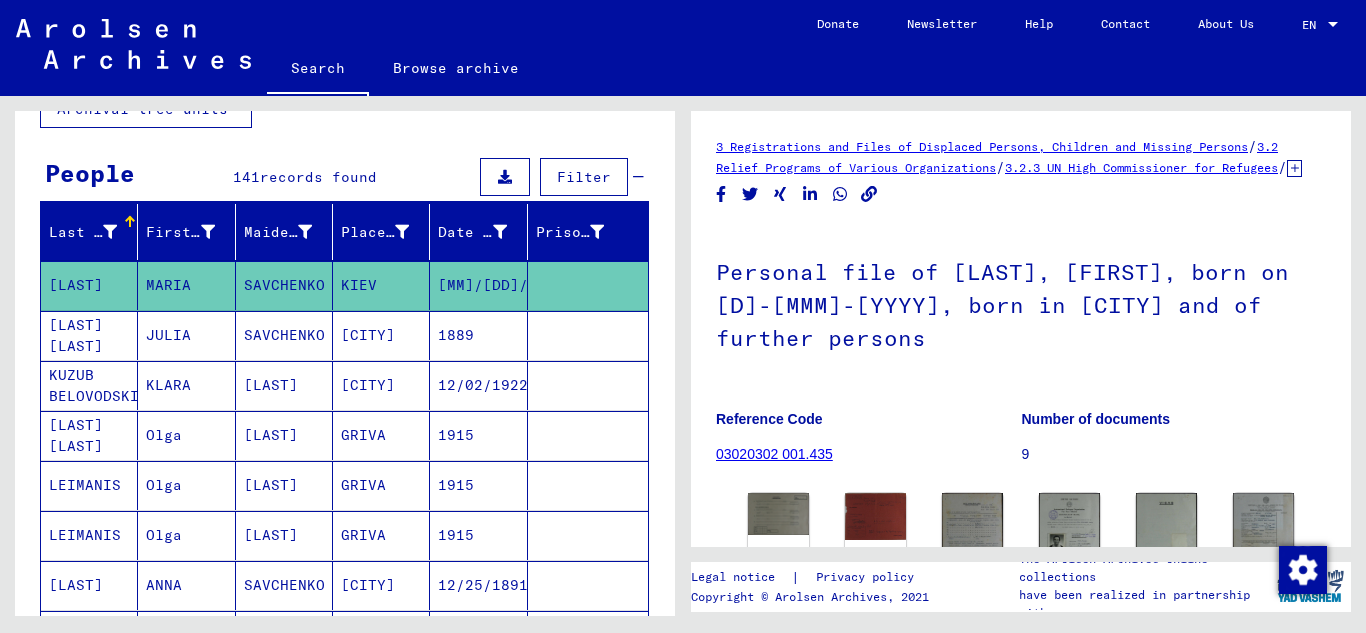 click on "Personal file of [LAST], [FIRST], born on [D]-[MMM]-[YYYY], born in [CITY] and of further persons" 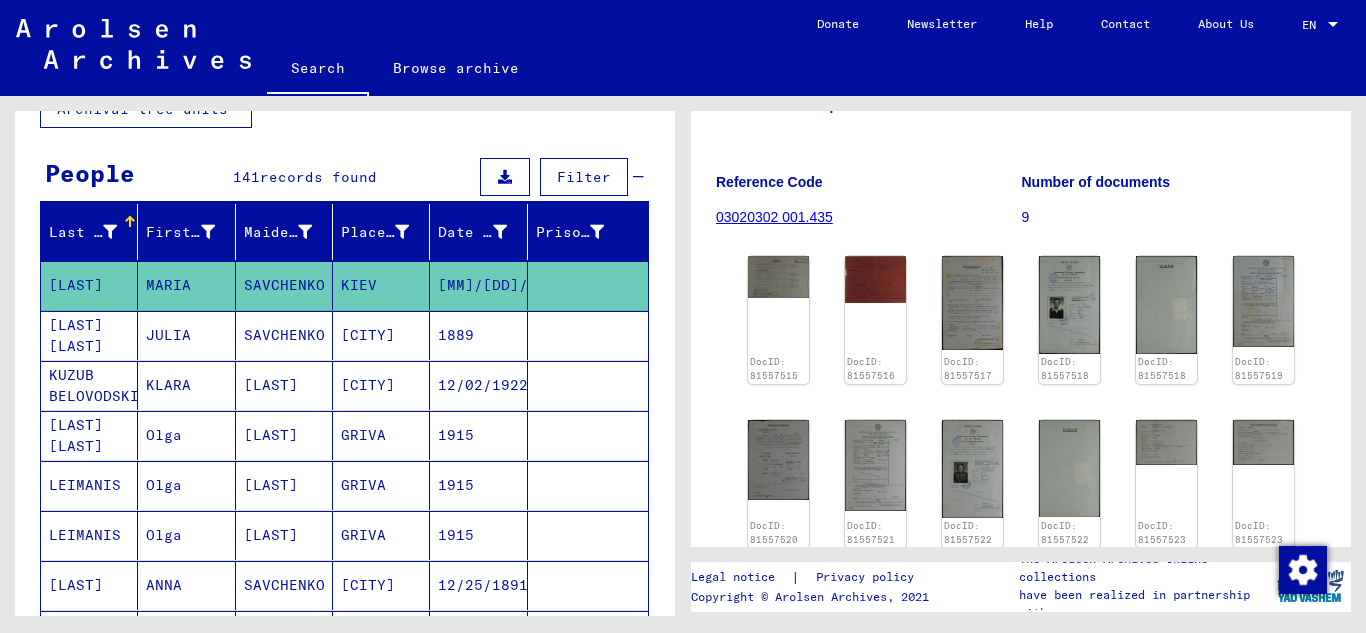 scroll, scrollTop: 240, scrollLeft: 0, axis: vertical 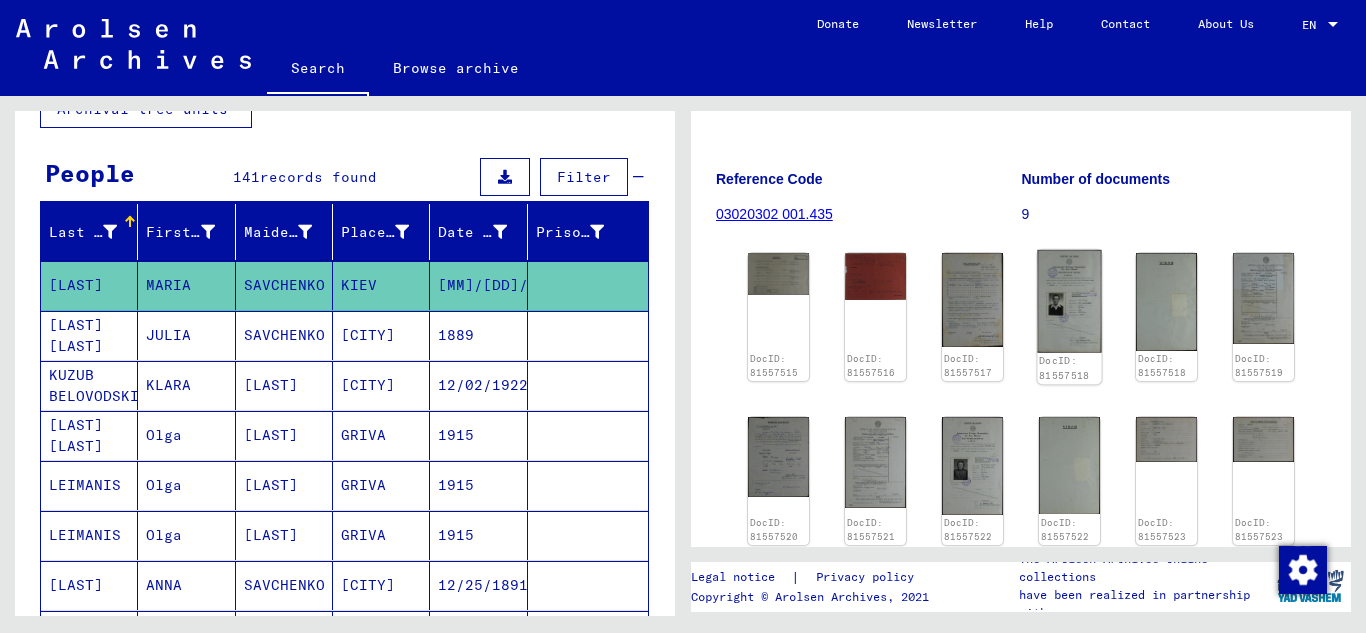 click 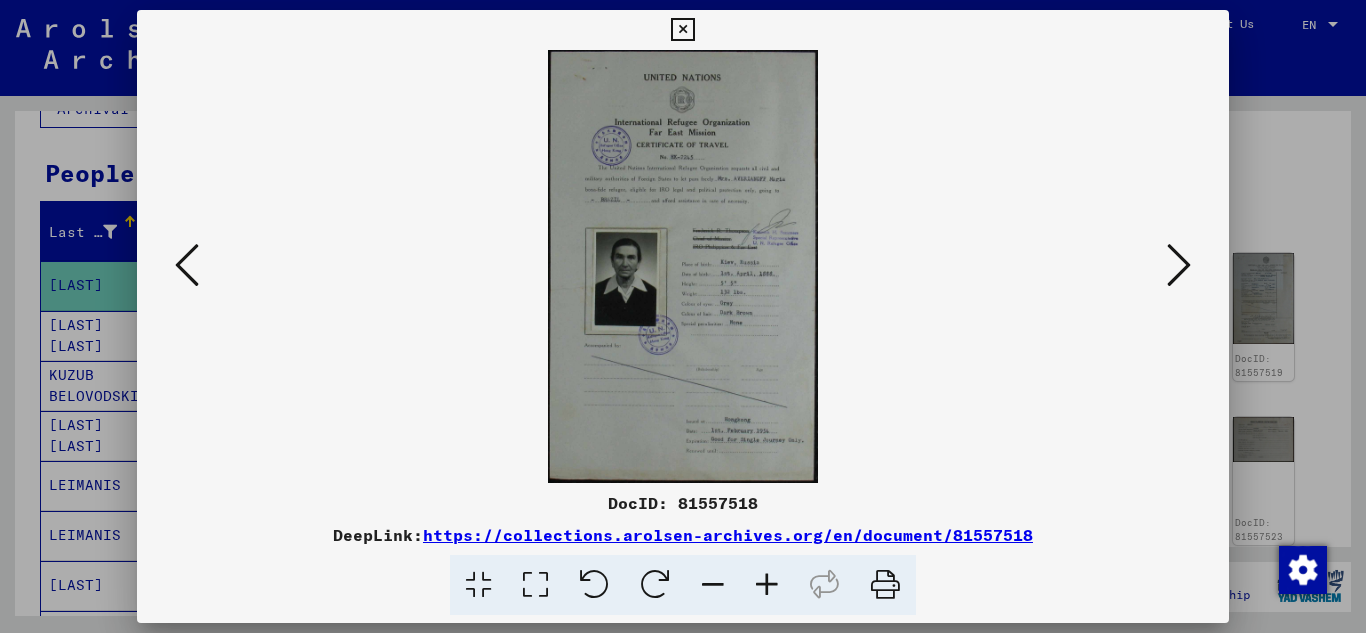 click at bounding box center [1179, 265] 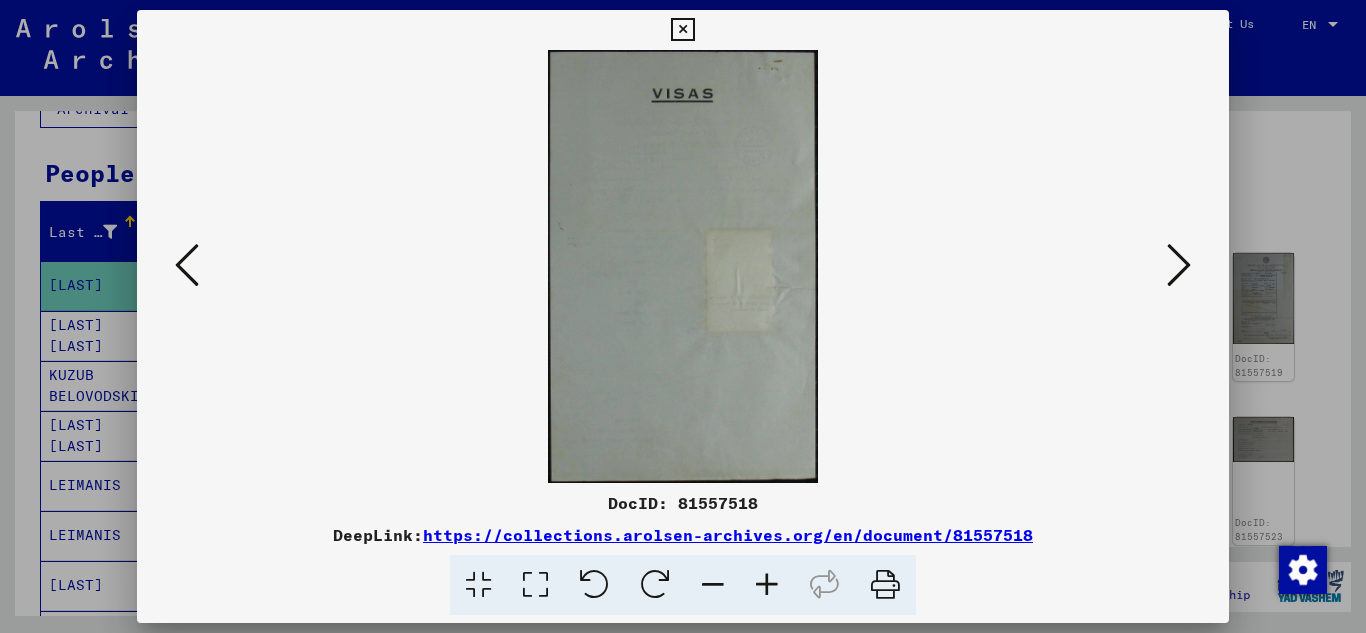 click at bounding box center (1179, 265) 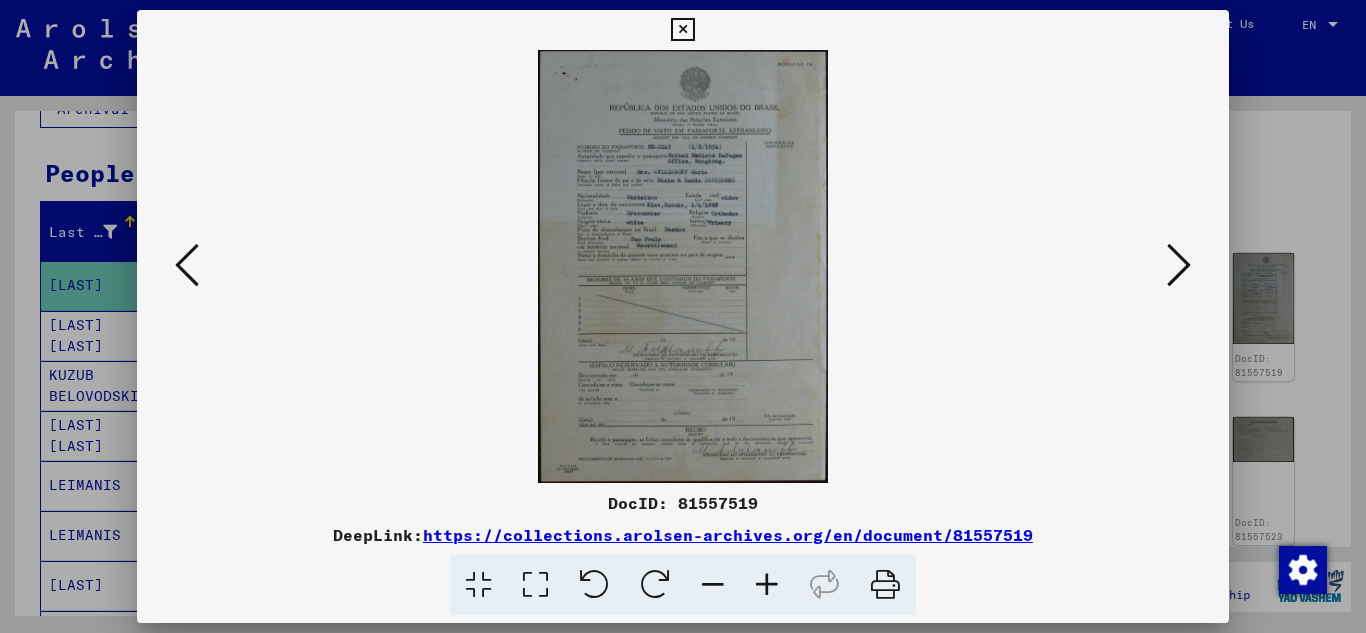 click at bounding box center [1179, 265] 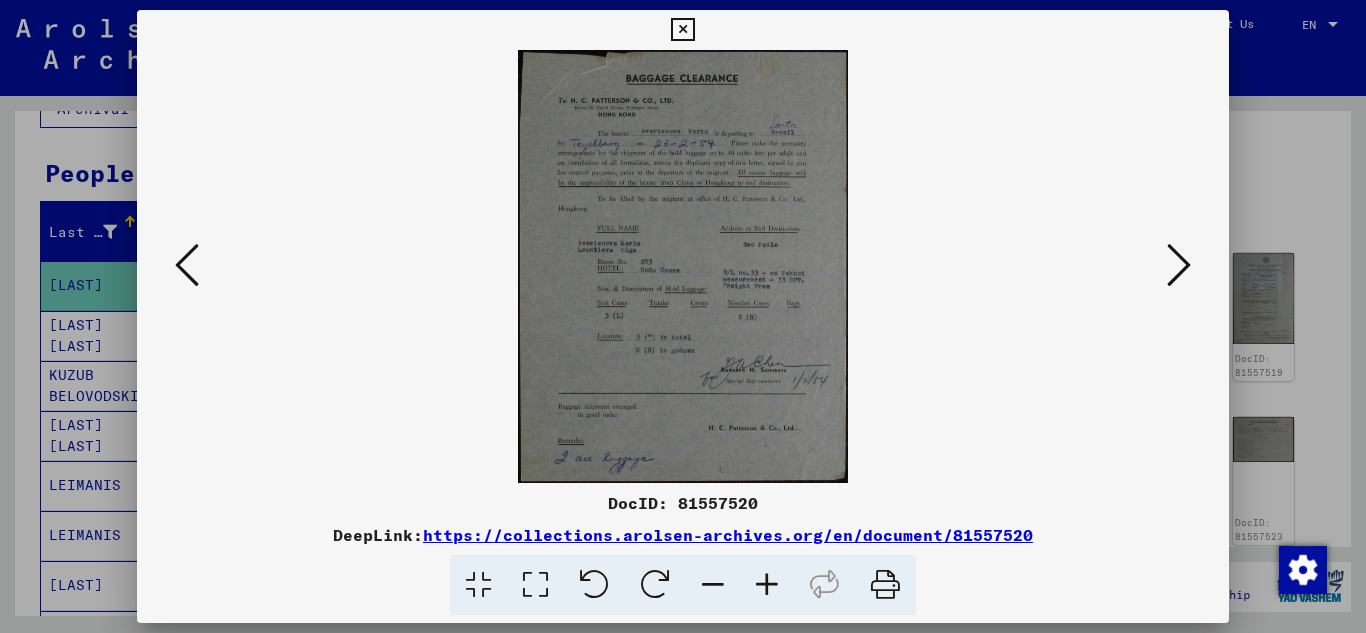 click at bounding box center [683, 316] 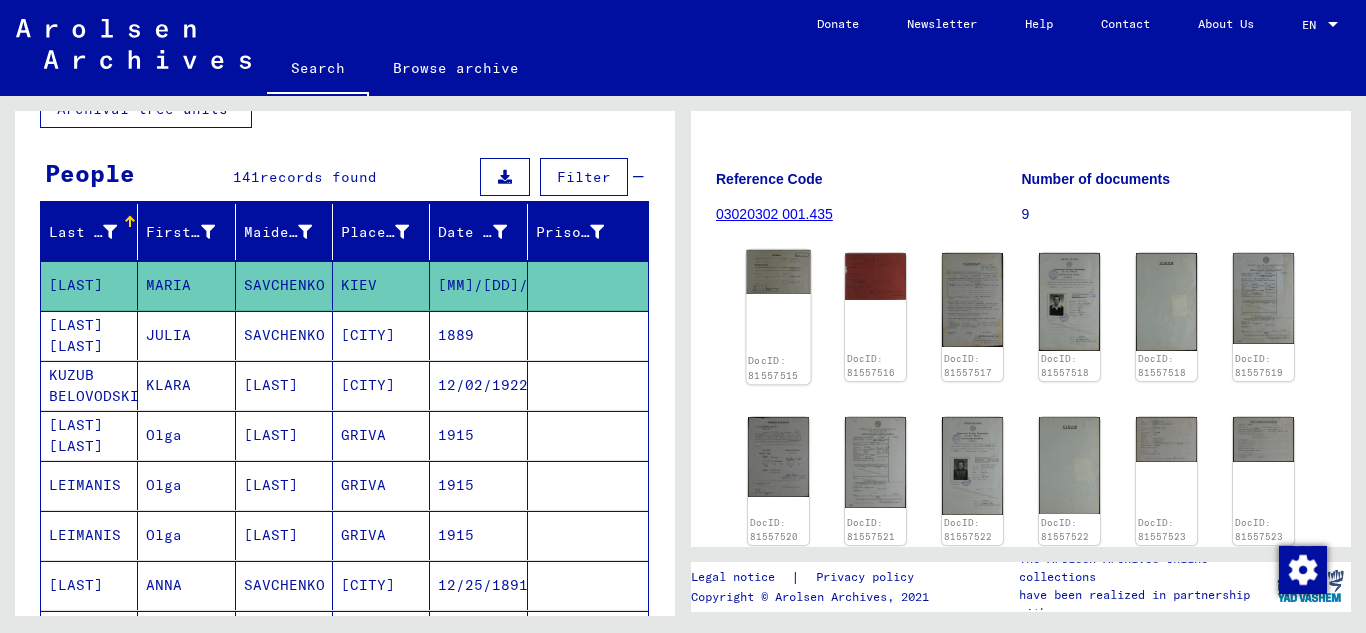 click 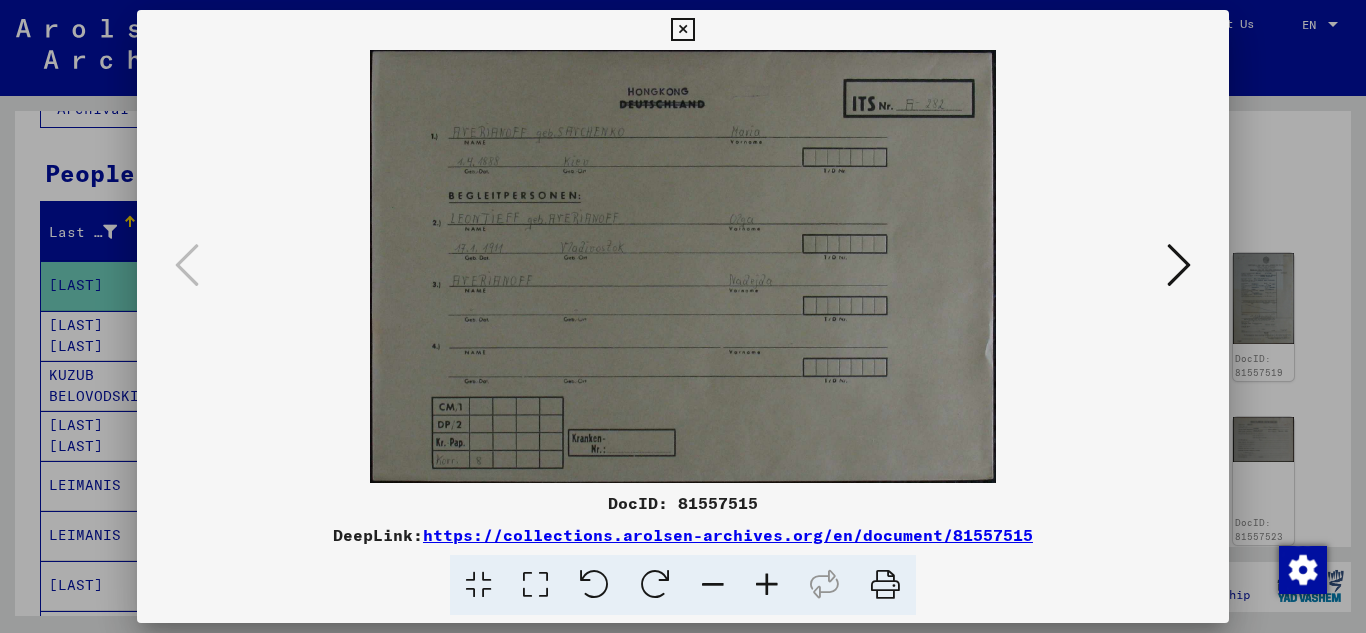 click at bounding box center (683, 266) 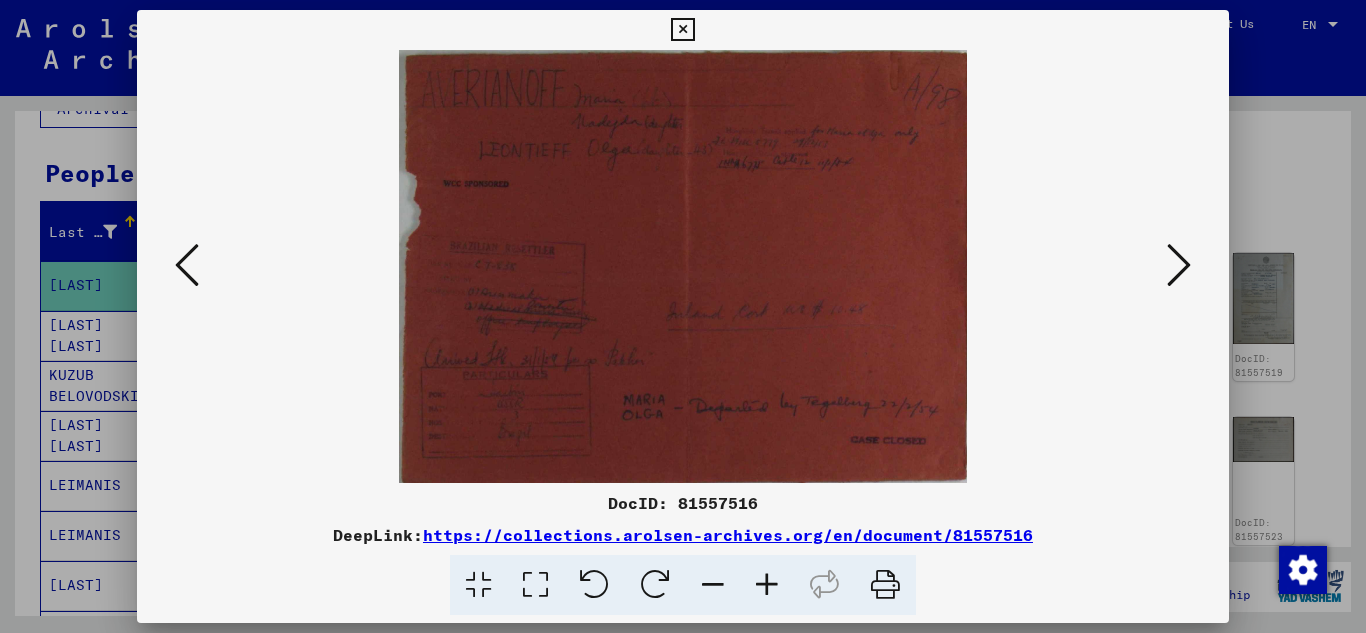 click at bounding box center (1179, 265) 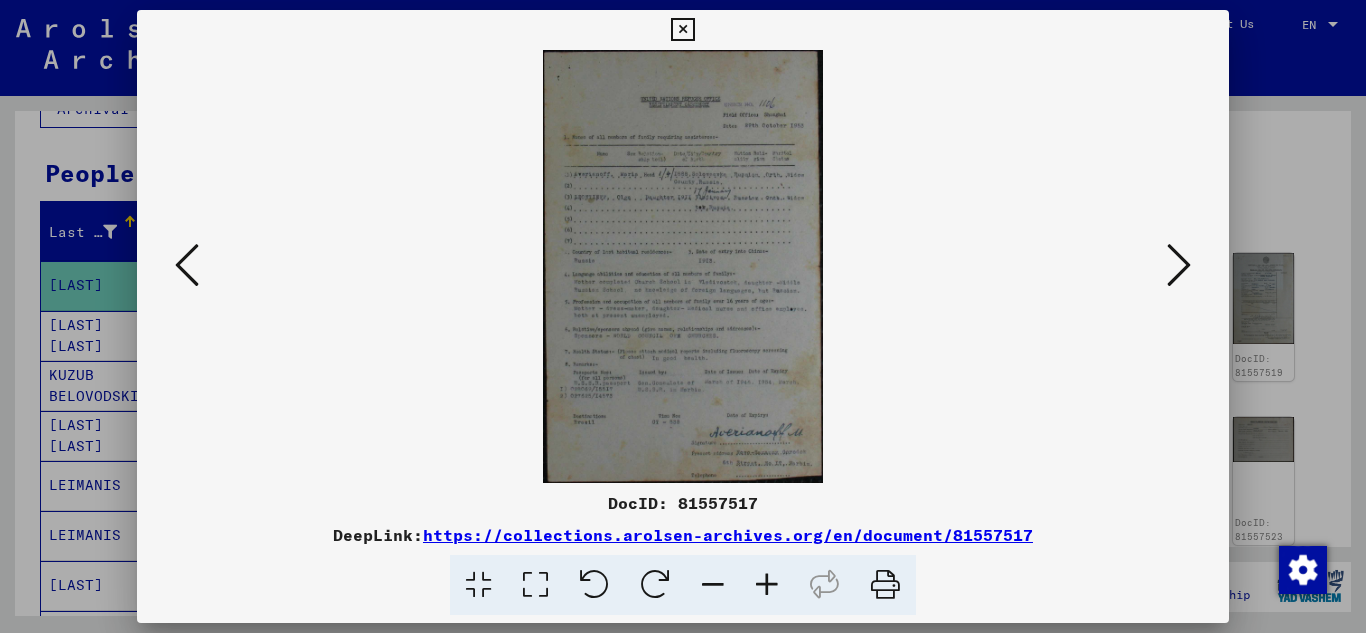 click at bounding box center [683, 266] 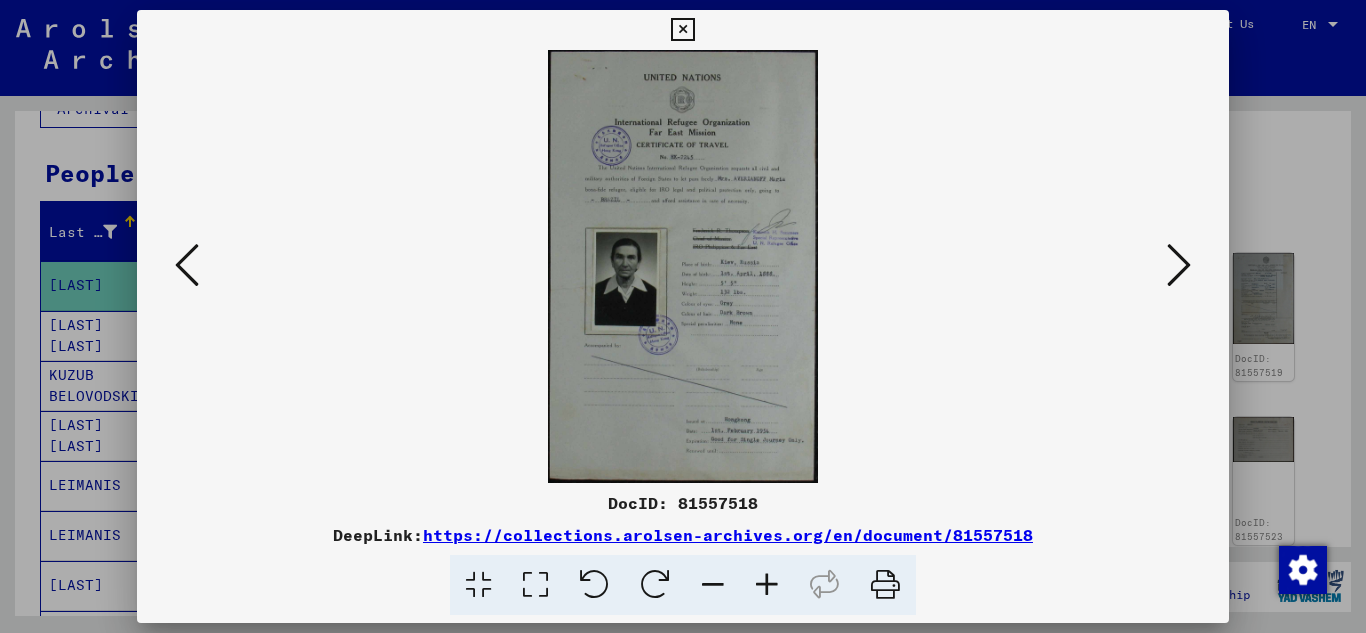 click at bounding box center (535, 585) 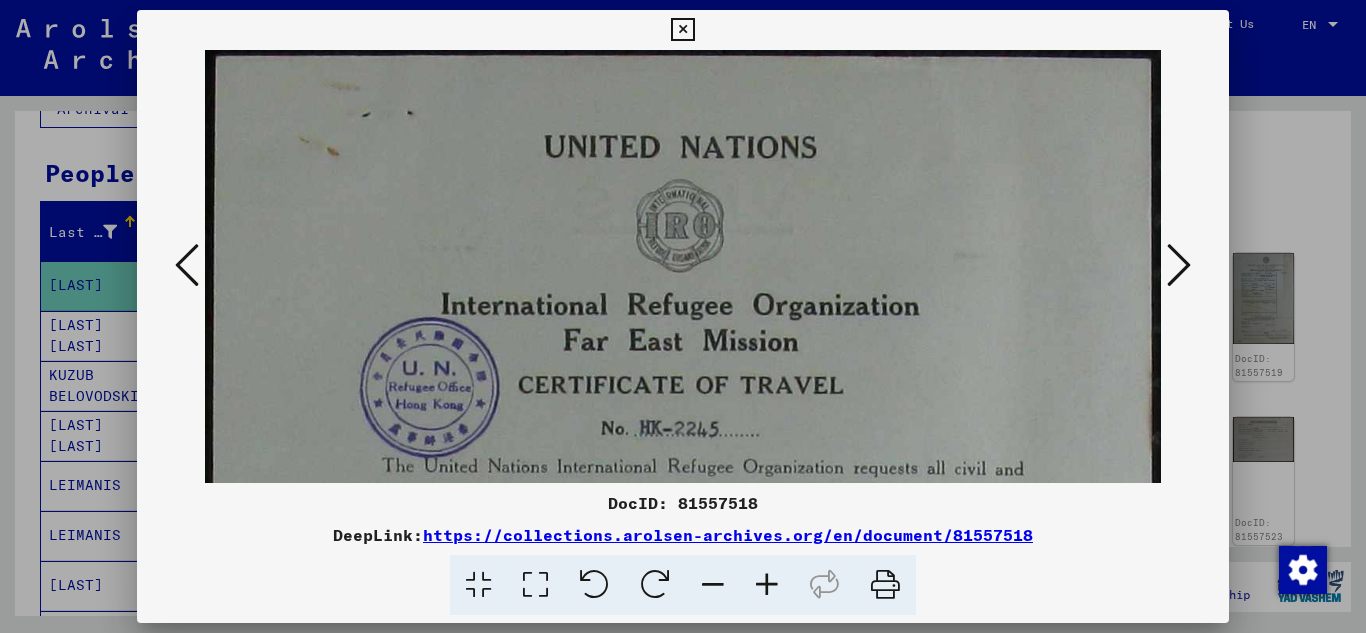 click at bounding box center [683, 815] 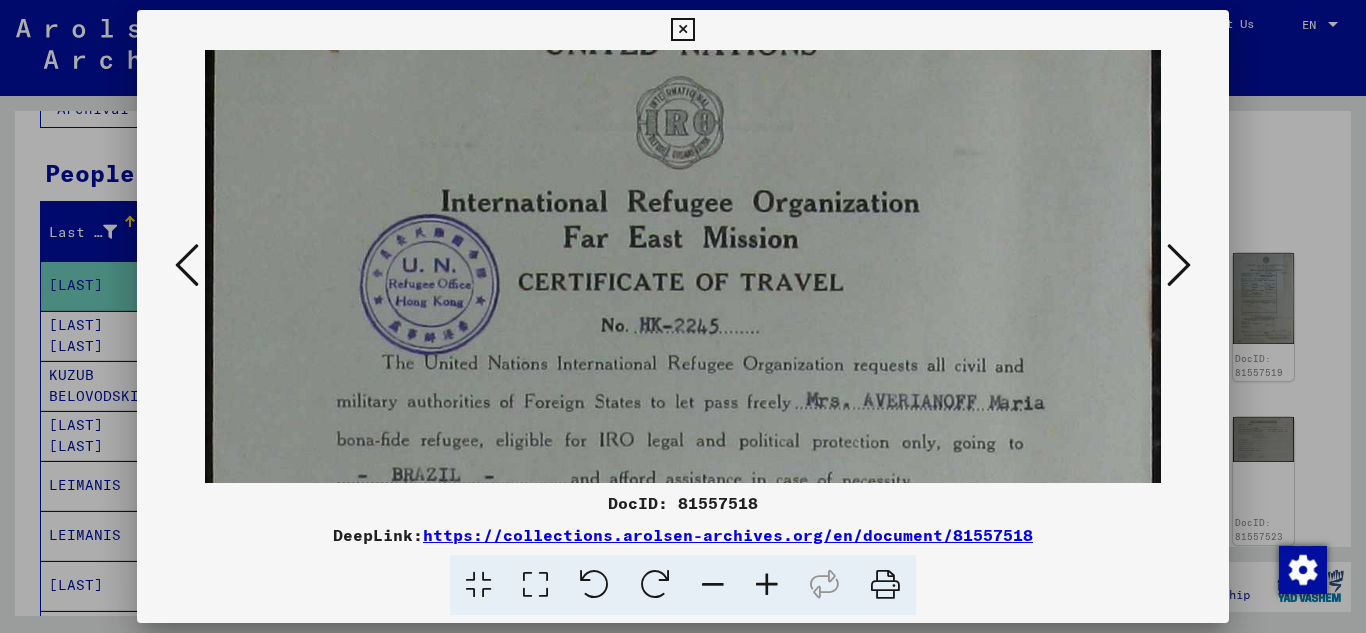 drag, startPoint x: 763, startPoint y: 370, endPoint x: 778, endPoint y: 208, distance: 162.69296 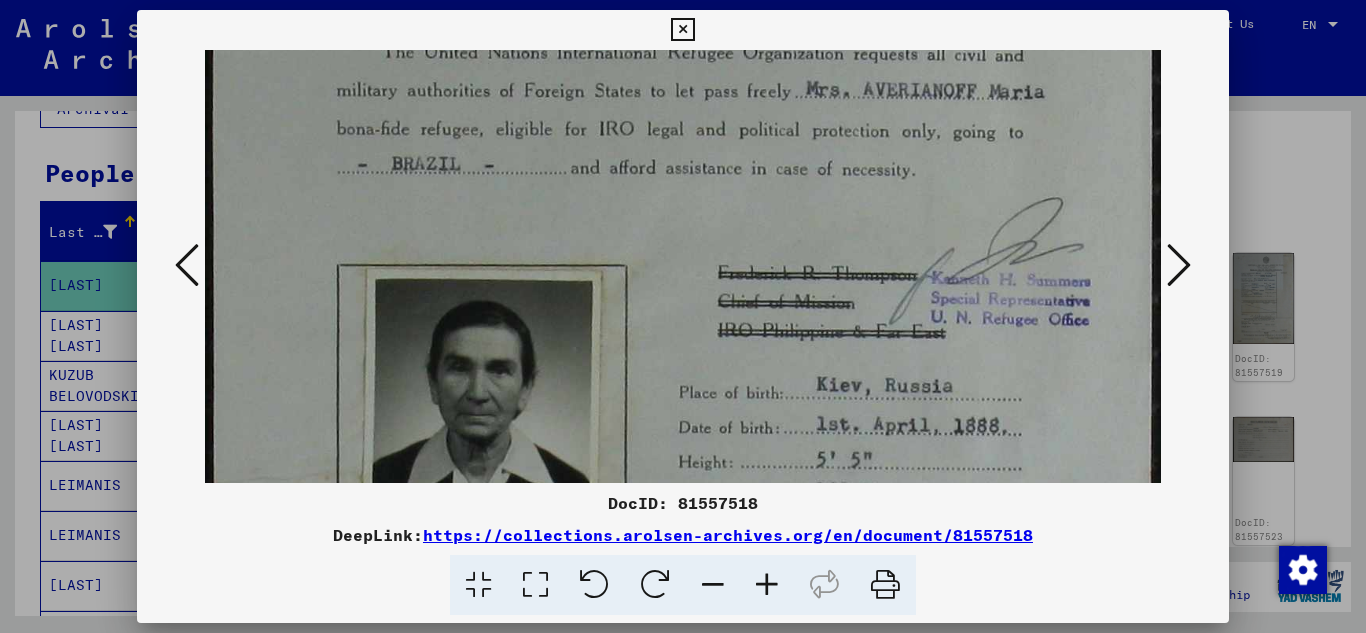 scroll, scrollTop: 445, scrollLeft: 0, axis: vertical 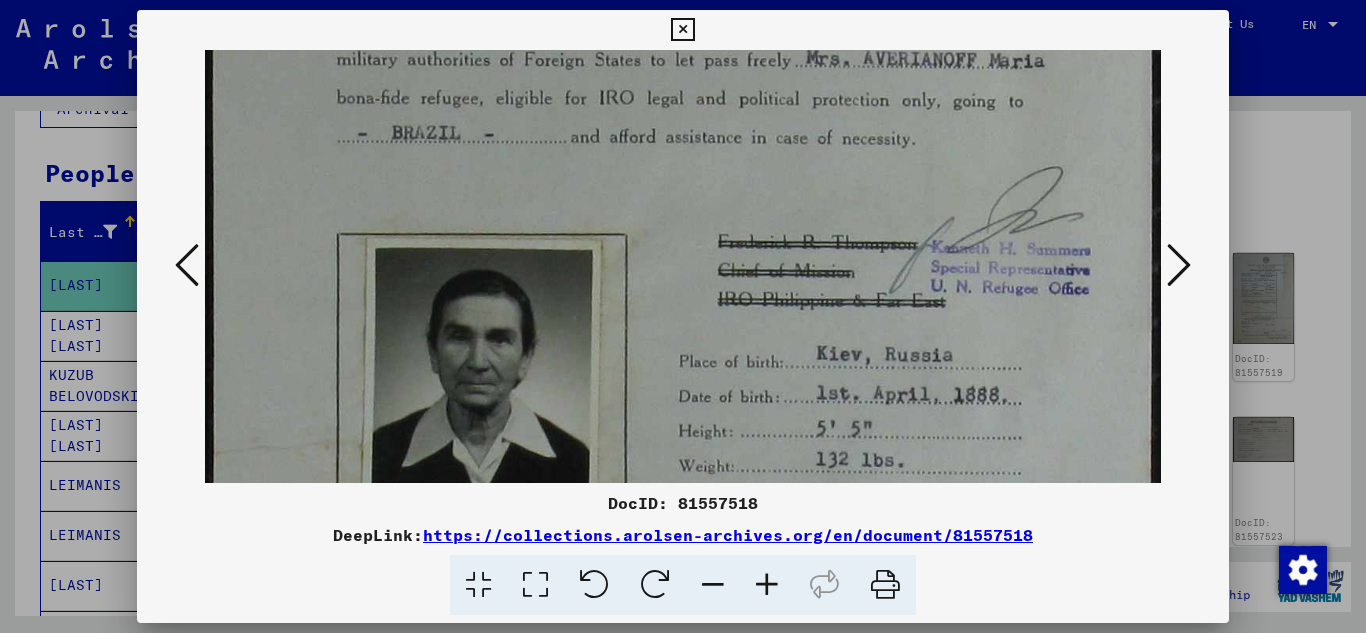 drag, startPoint x: 798, startPoint y: 389, endPoint x: 749, endPoint y: 106, distance: 287.21072 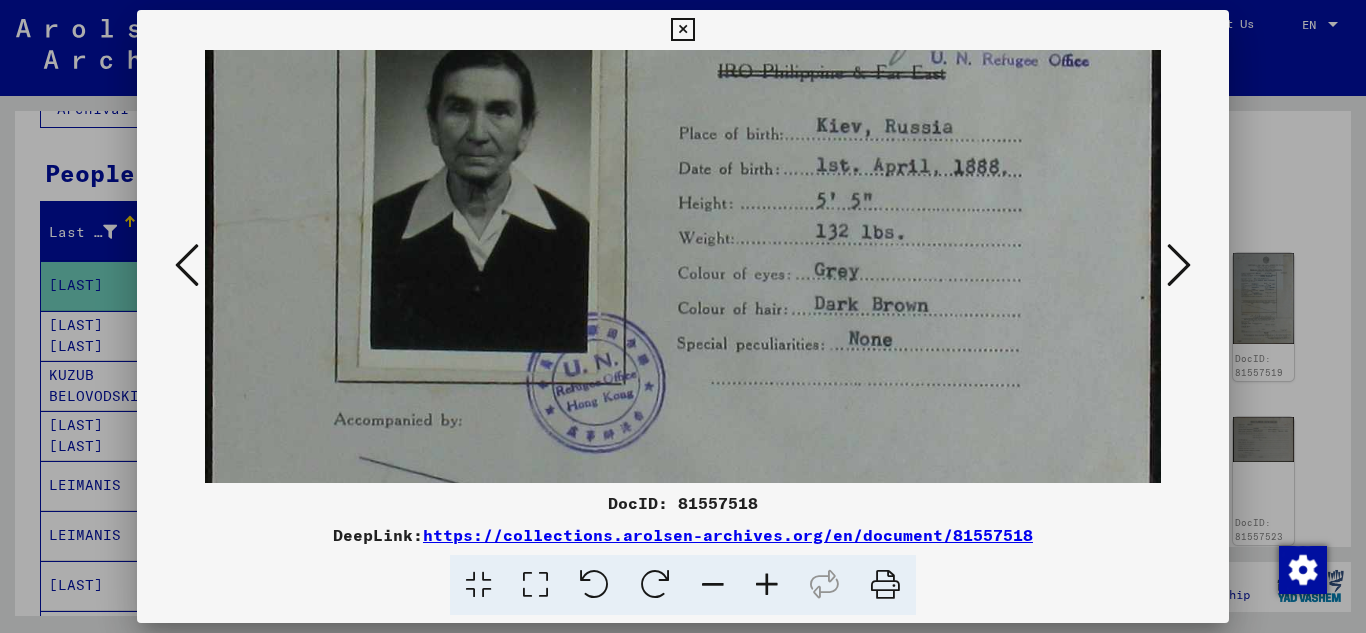 scroll, scrollTop: 725, scrollLeft: 0, axis: vertical 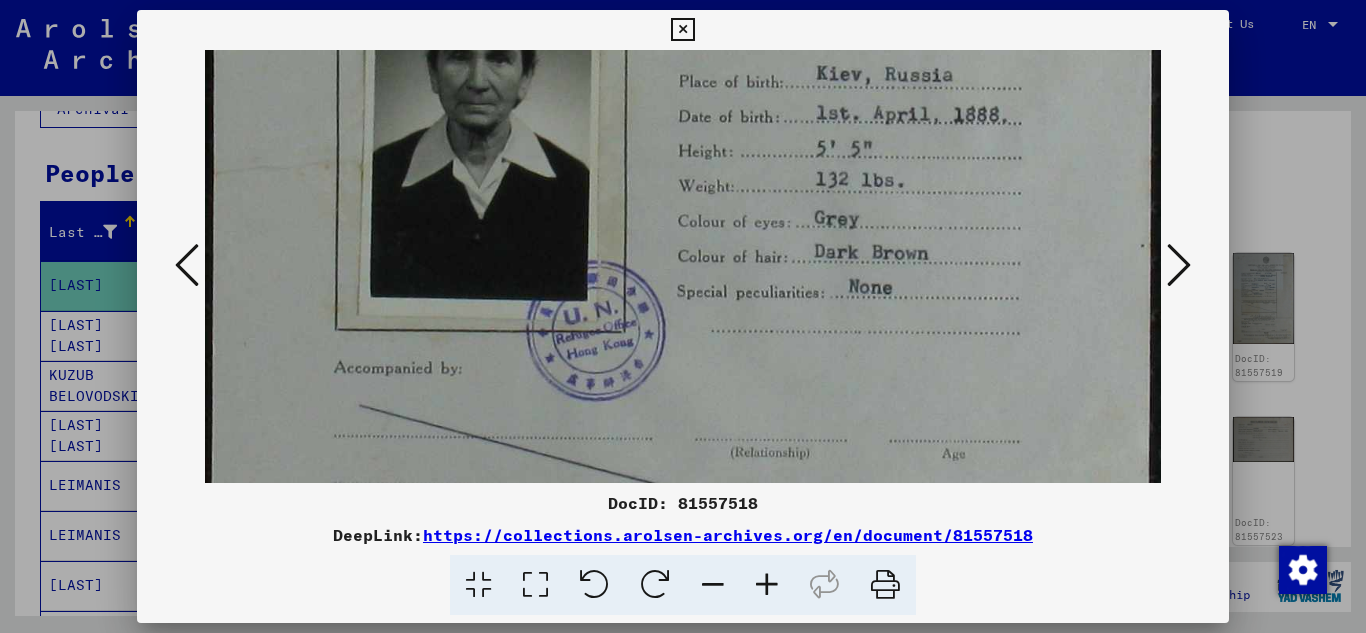 drag, startPoint x: 644, startPoint y: 381, endPoint x: 606, endPoint y: 101, distance: 282.5668 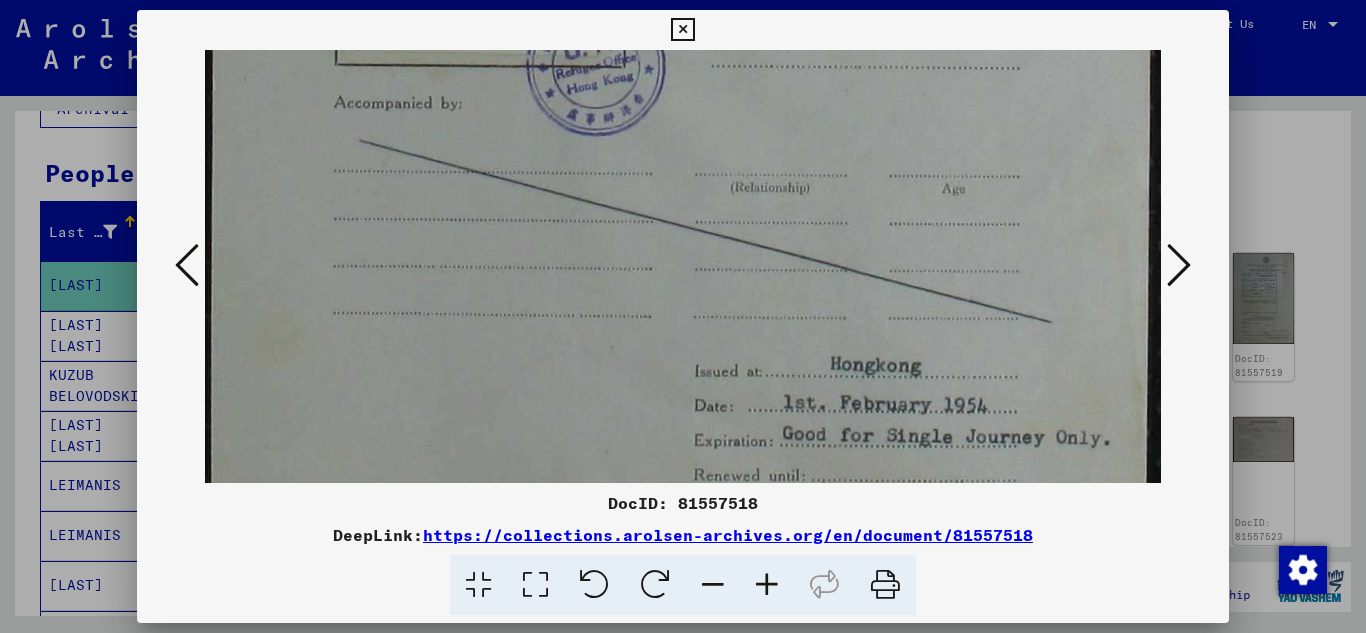 drag, startPoint x: 821, startPoint y: 370, endPoint x: 935, endPoint y: 97, distance: 295.84625 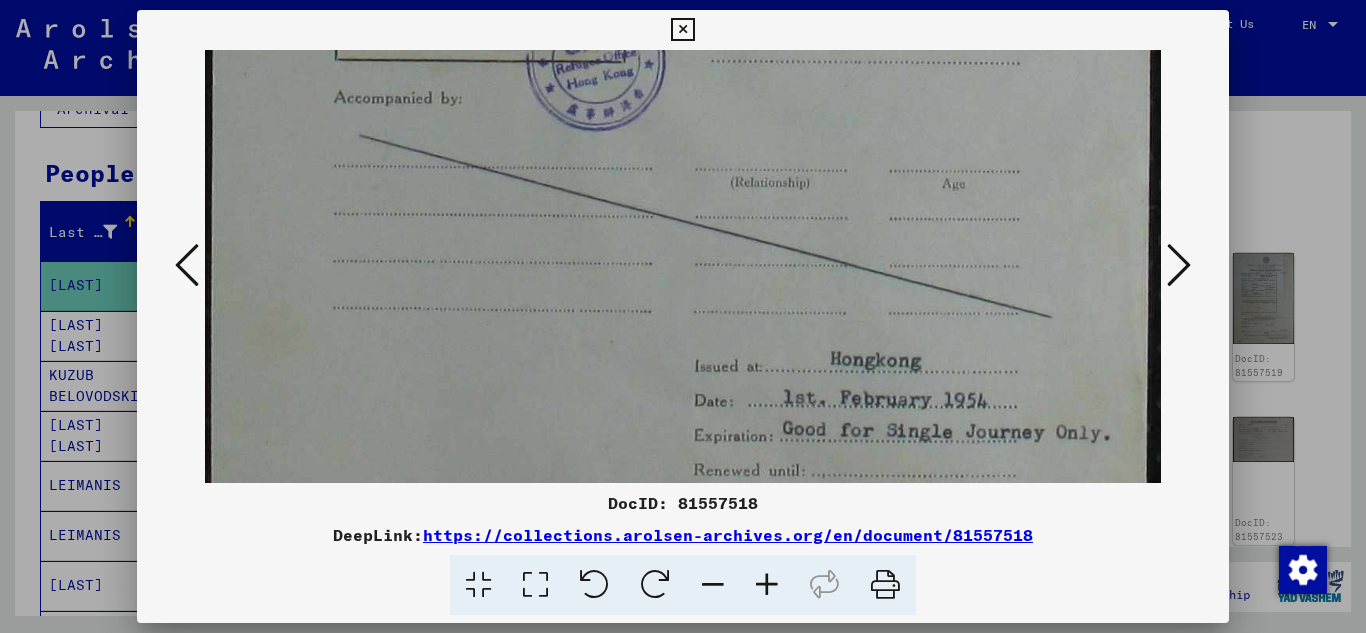 click at bounding box center [1179, 265] 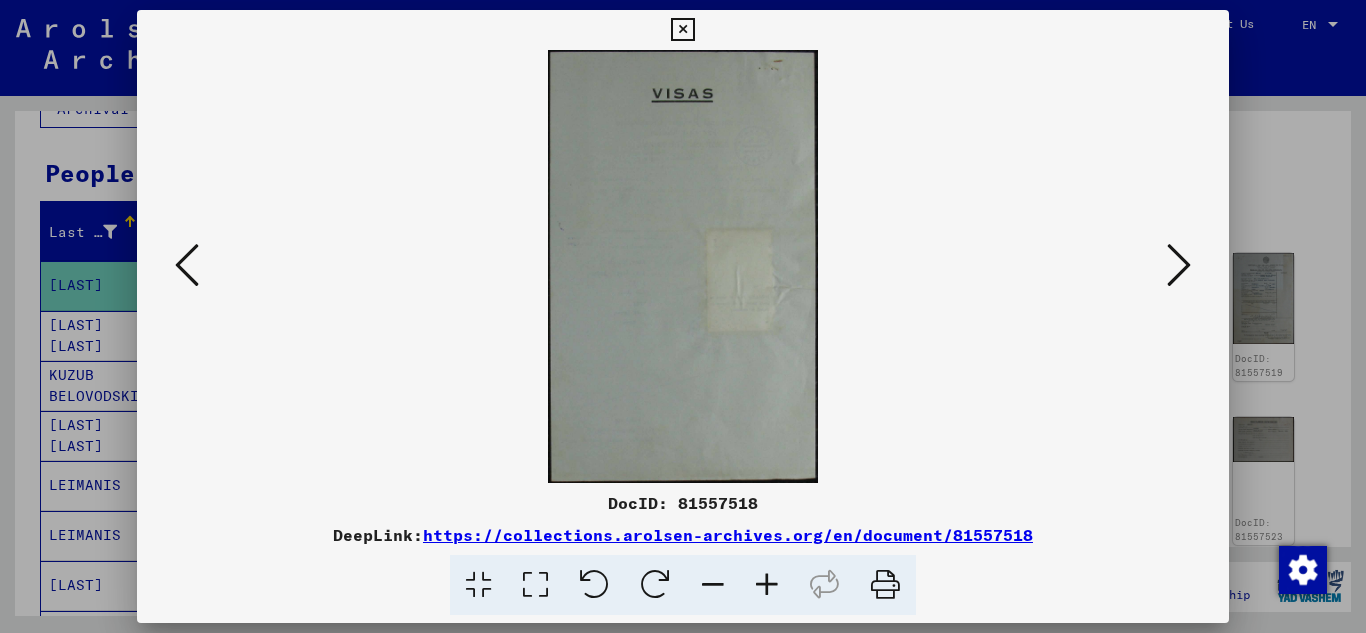 scroll, scrollTop: 0, scrollLeft: 0, axis: both 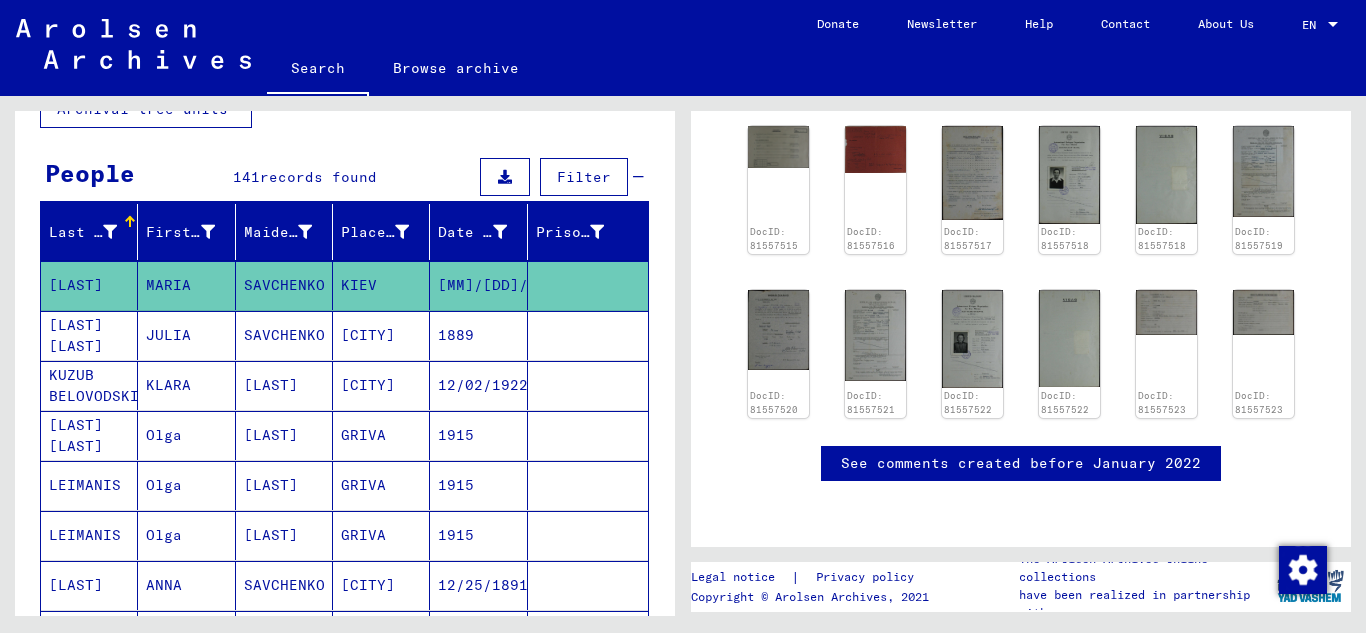 click on "[CITY]" at bounding box center (381, 385) 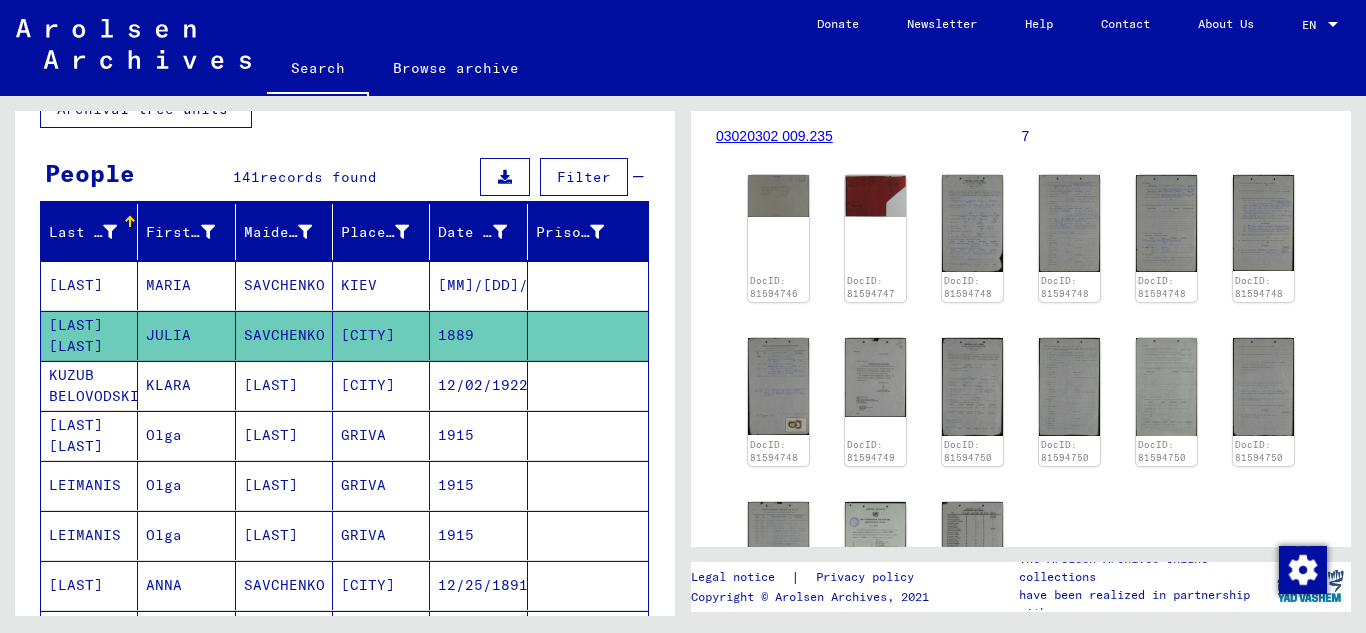 scroll, scrollTop: 500, scrollLeft: 0, axis: vertical 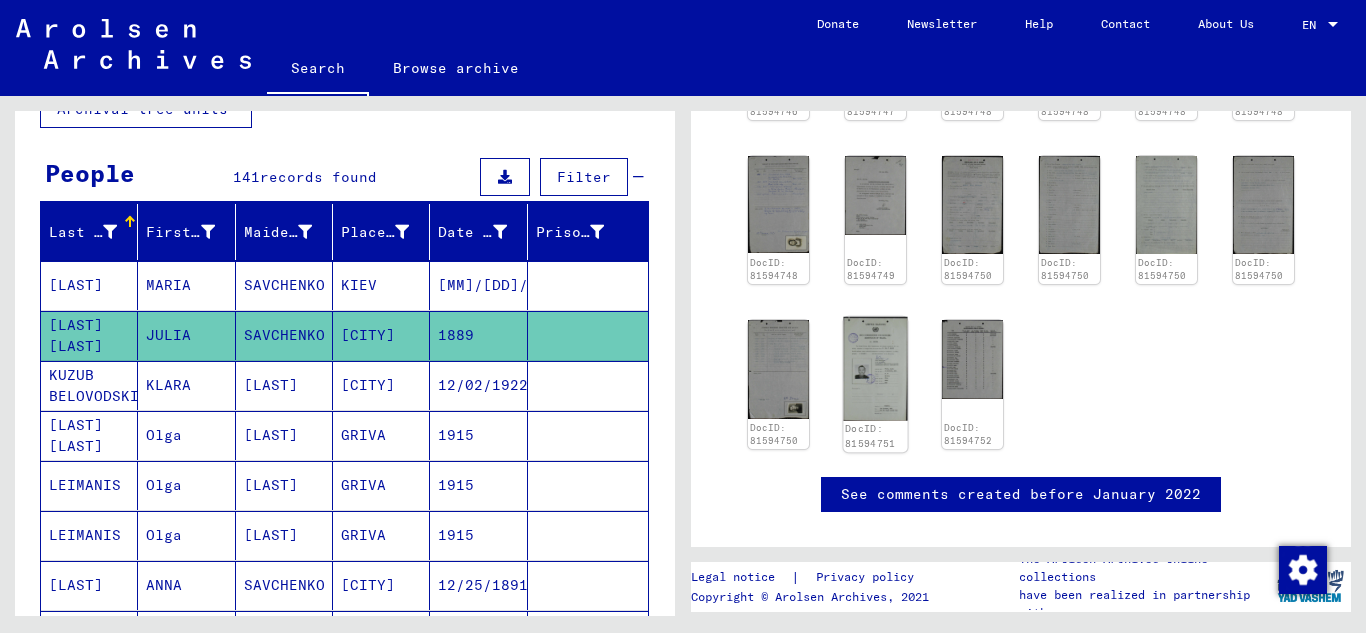 click 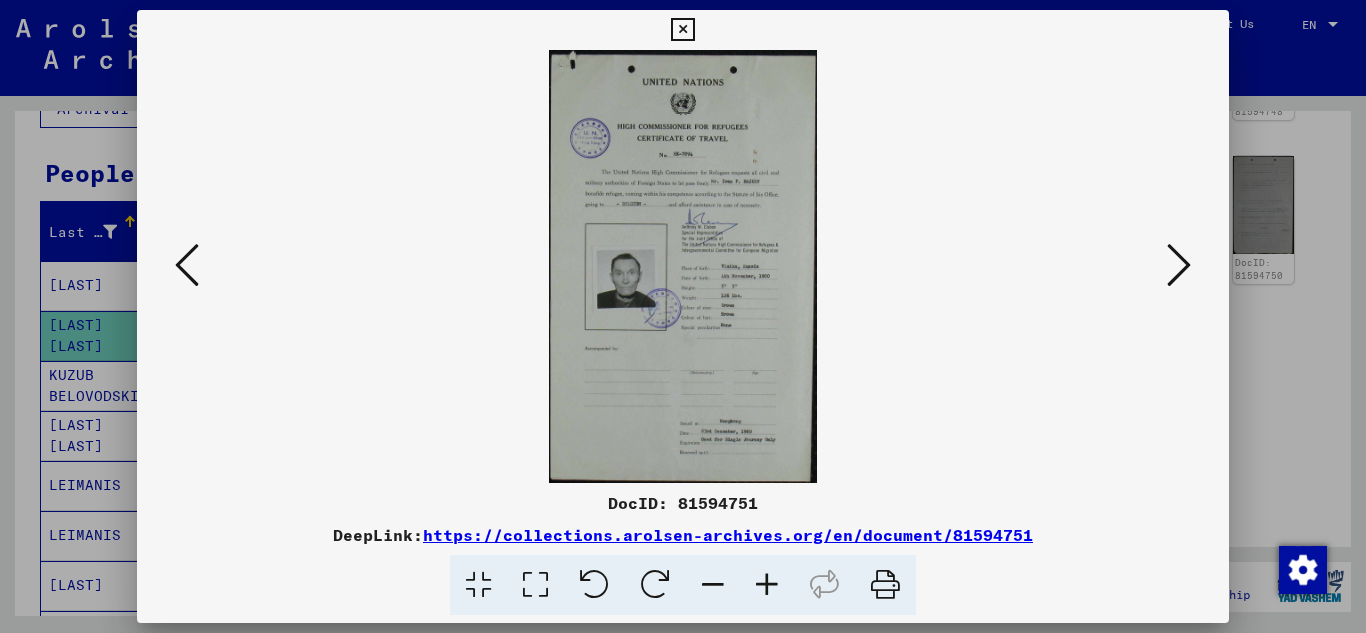 click at bounding box center (683, 316) 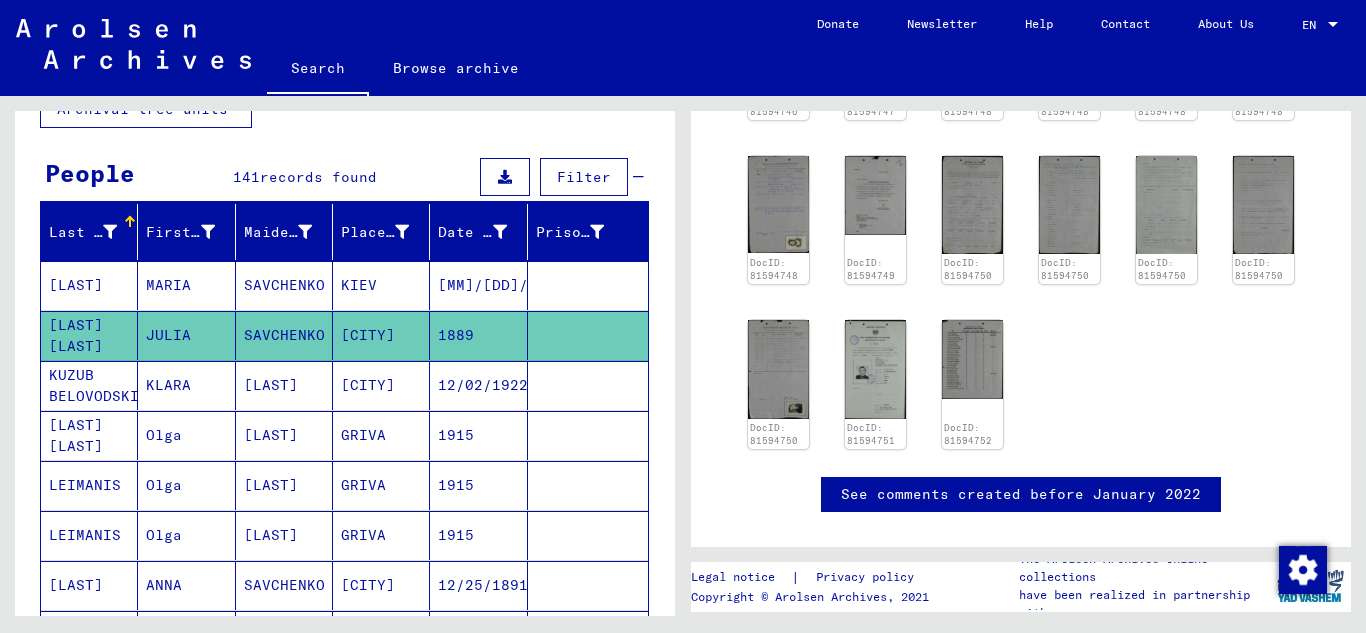 click on "[CITY]" at bounding box center (381, 435) 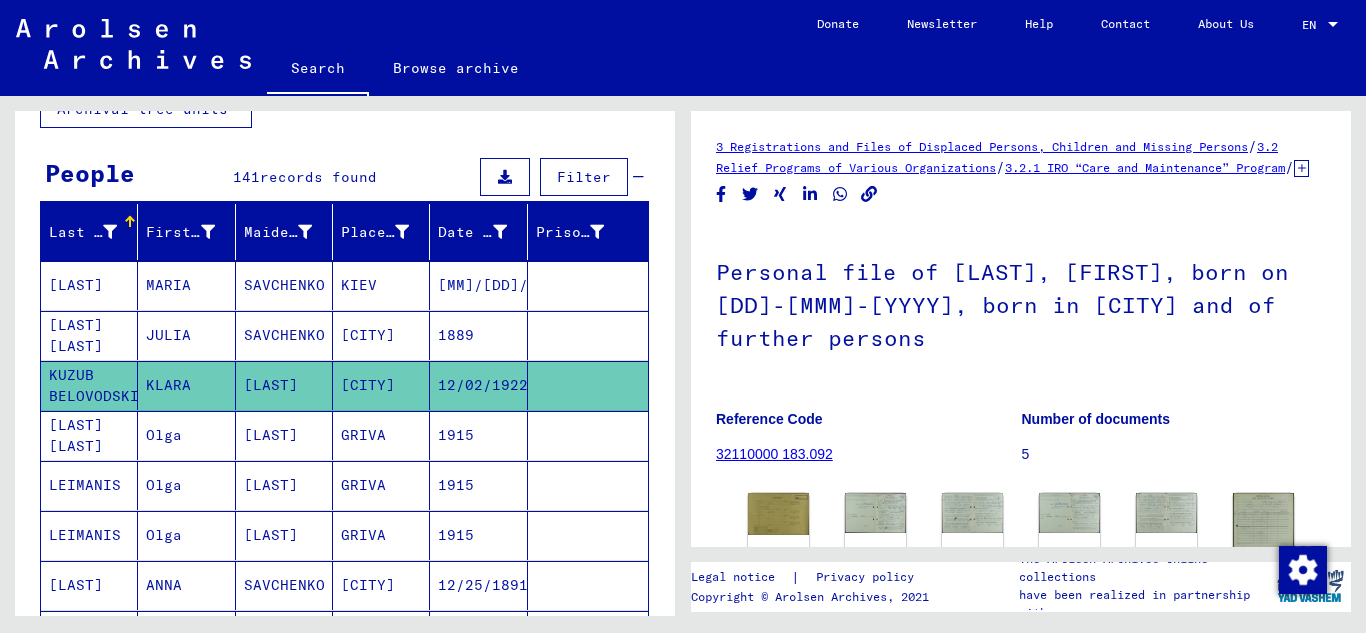scroll, scrollTop: 400, scrollLeft: 0, axis: vertical 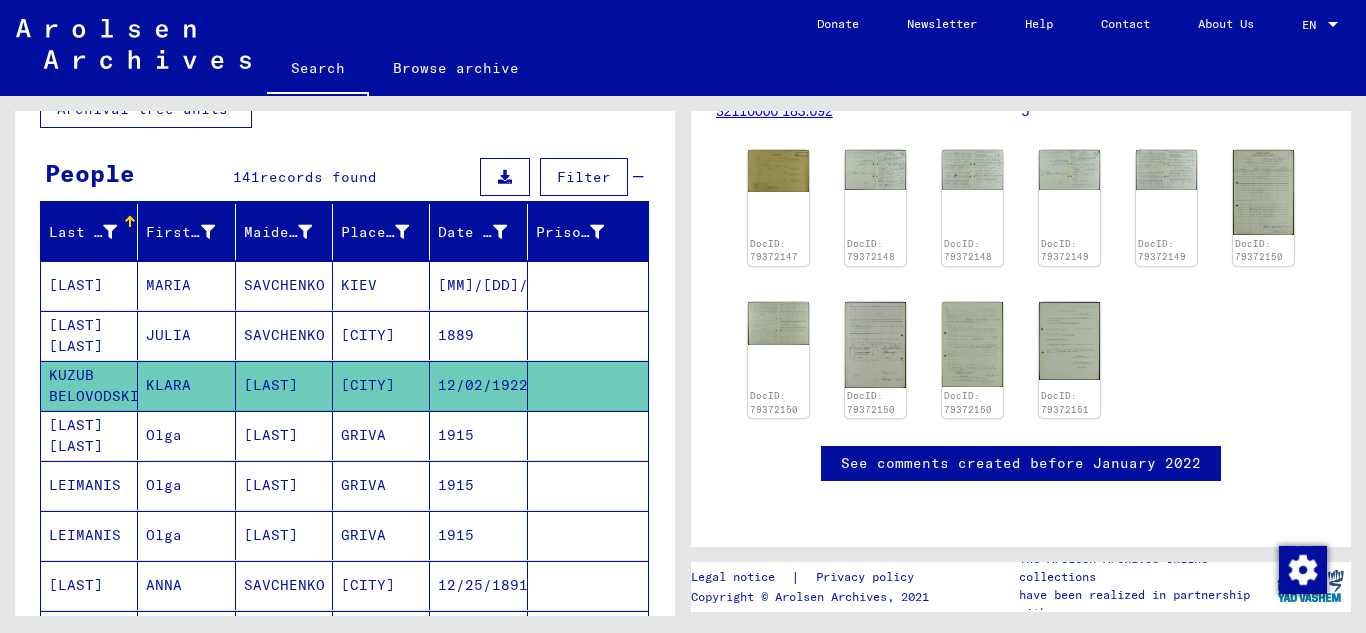 click on "1915" at bounding box center [478, 485] 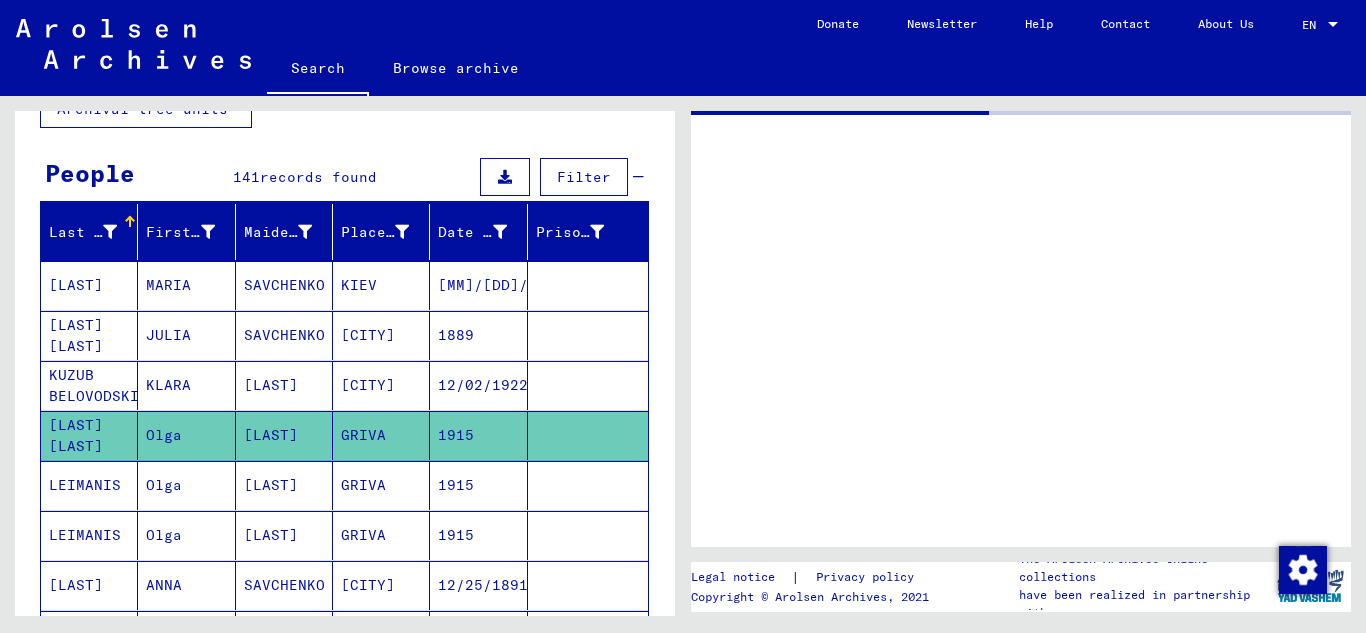 scroll, scrollTop: 0, scrollLeft: 0, axis: both 